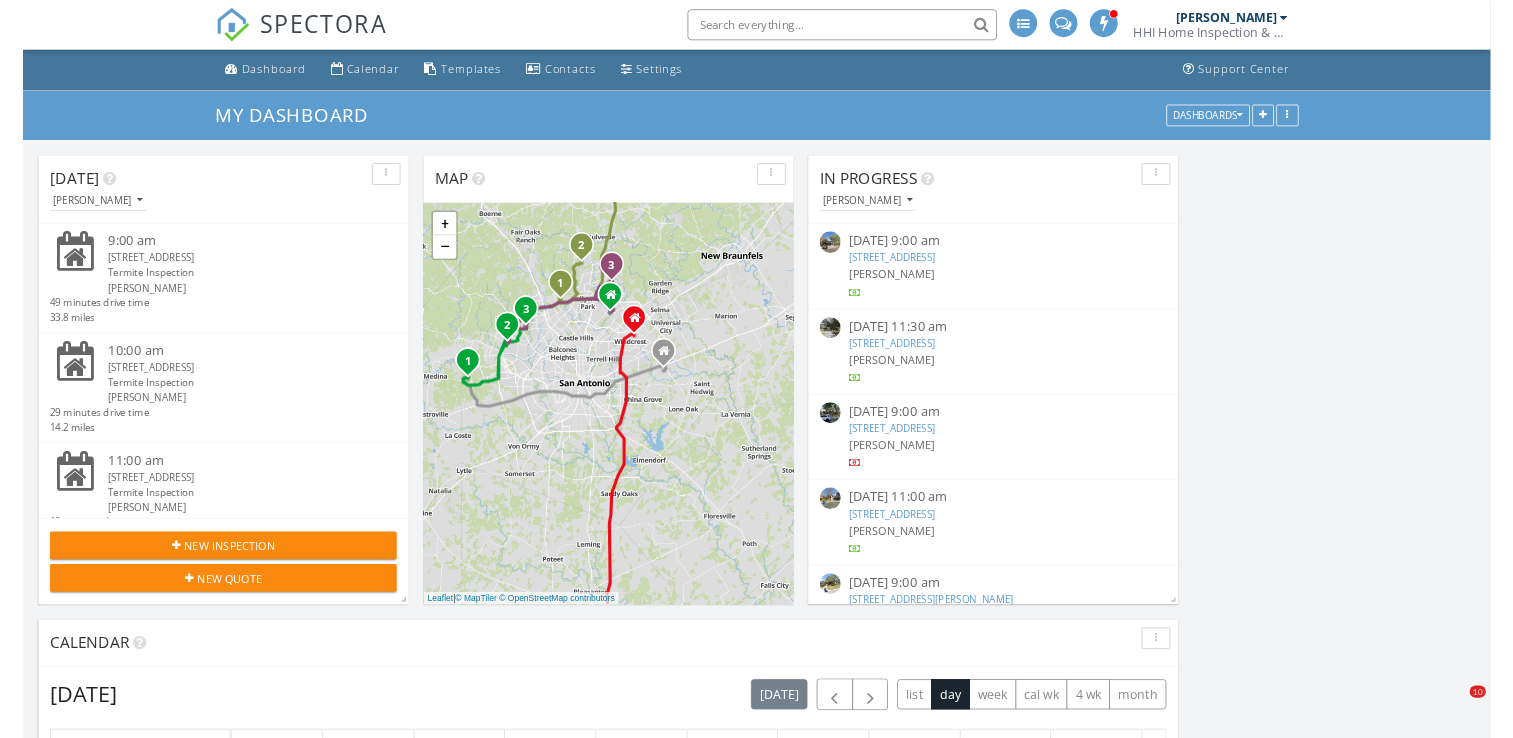 scroll, scrollTop: 967, scrollLeft: 0, axis: vertical 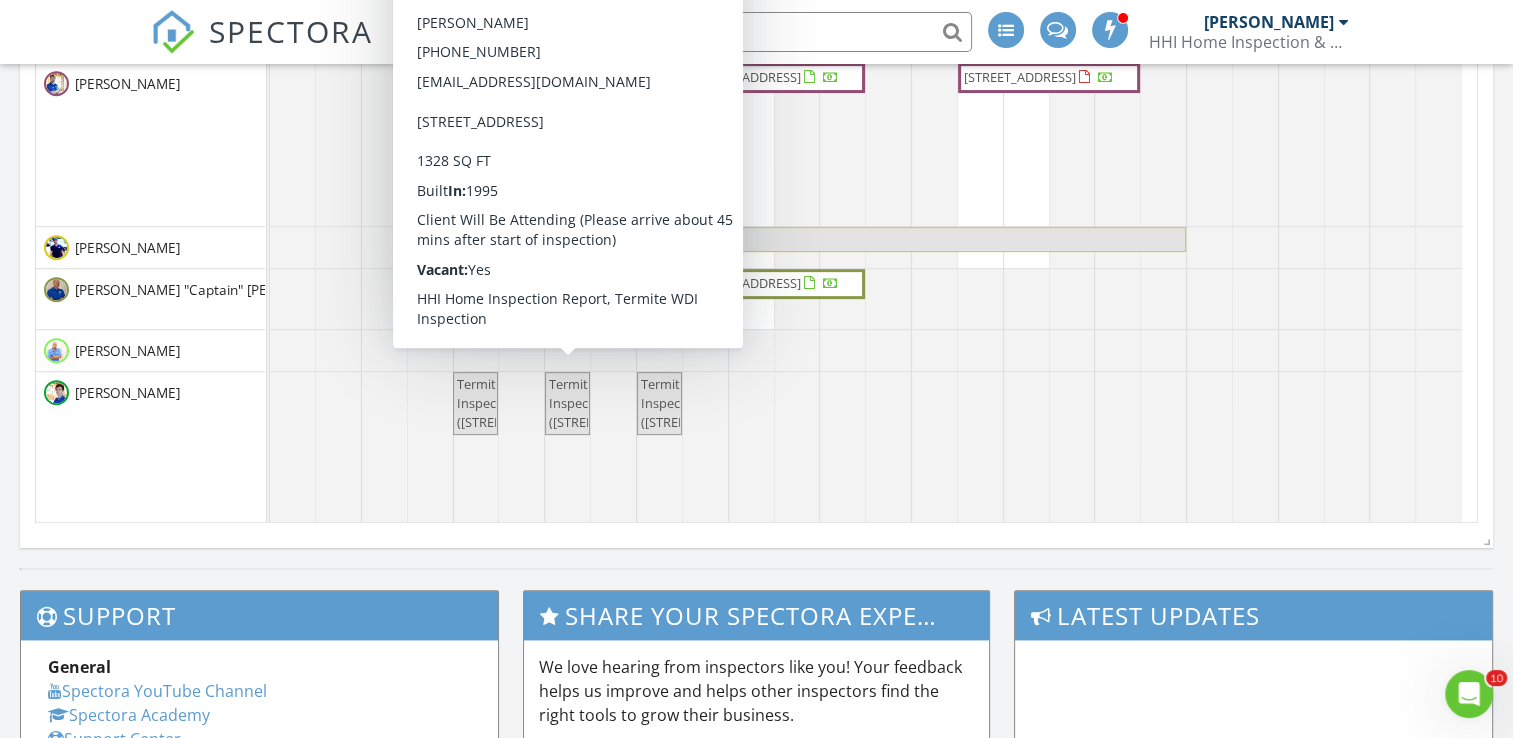 click on "Termite Inspection (7643 Heathridge, San Antonio)" at bounding box center (609, 403) 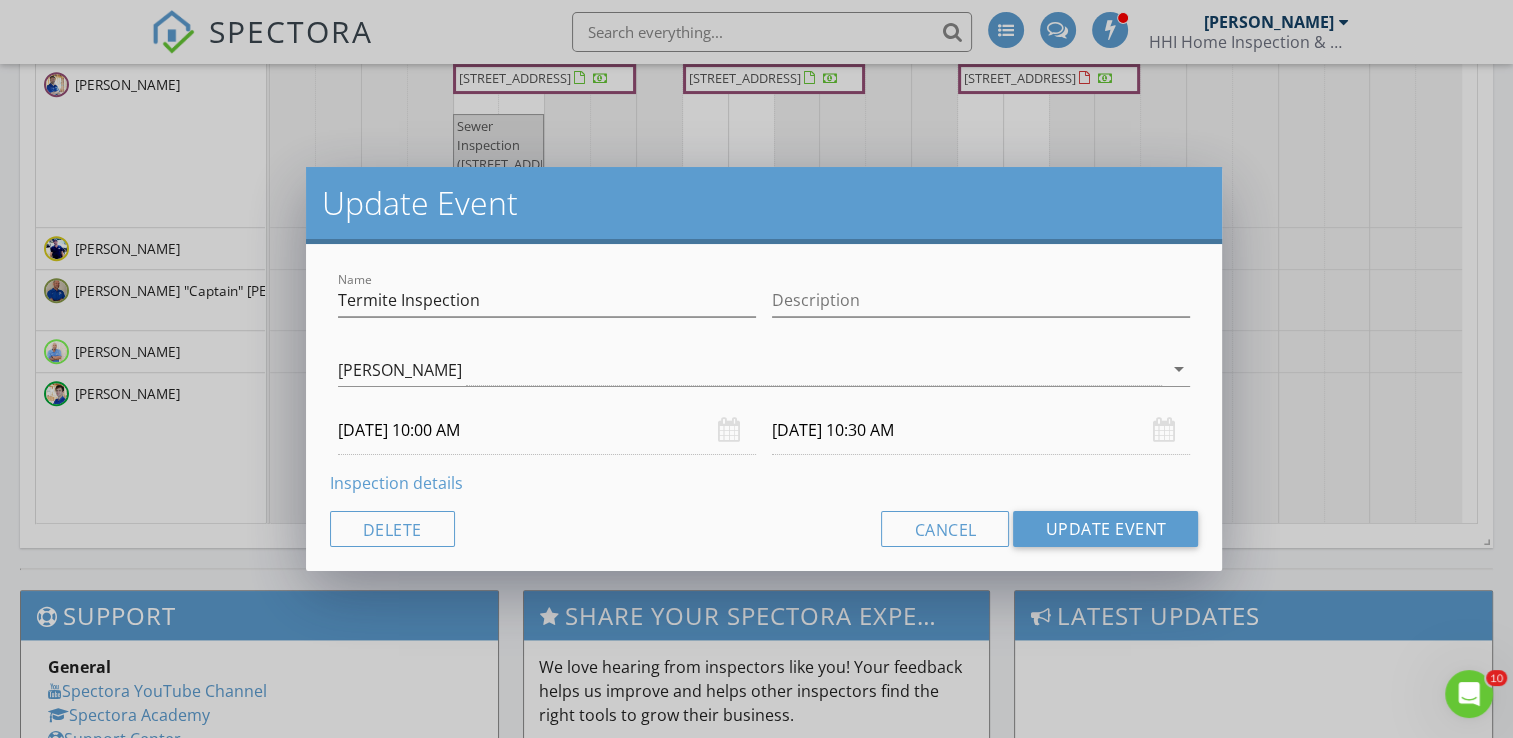 scroll, scrollTop: 28, scrollLeft: 0, axis: vertical 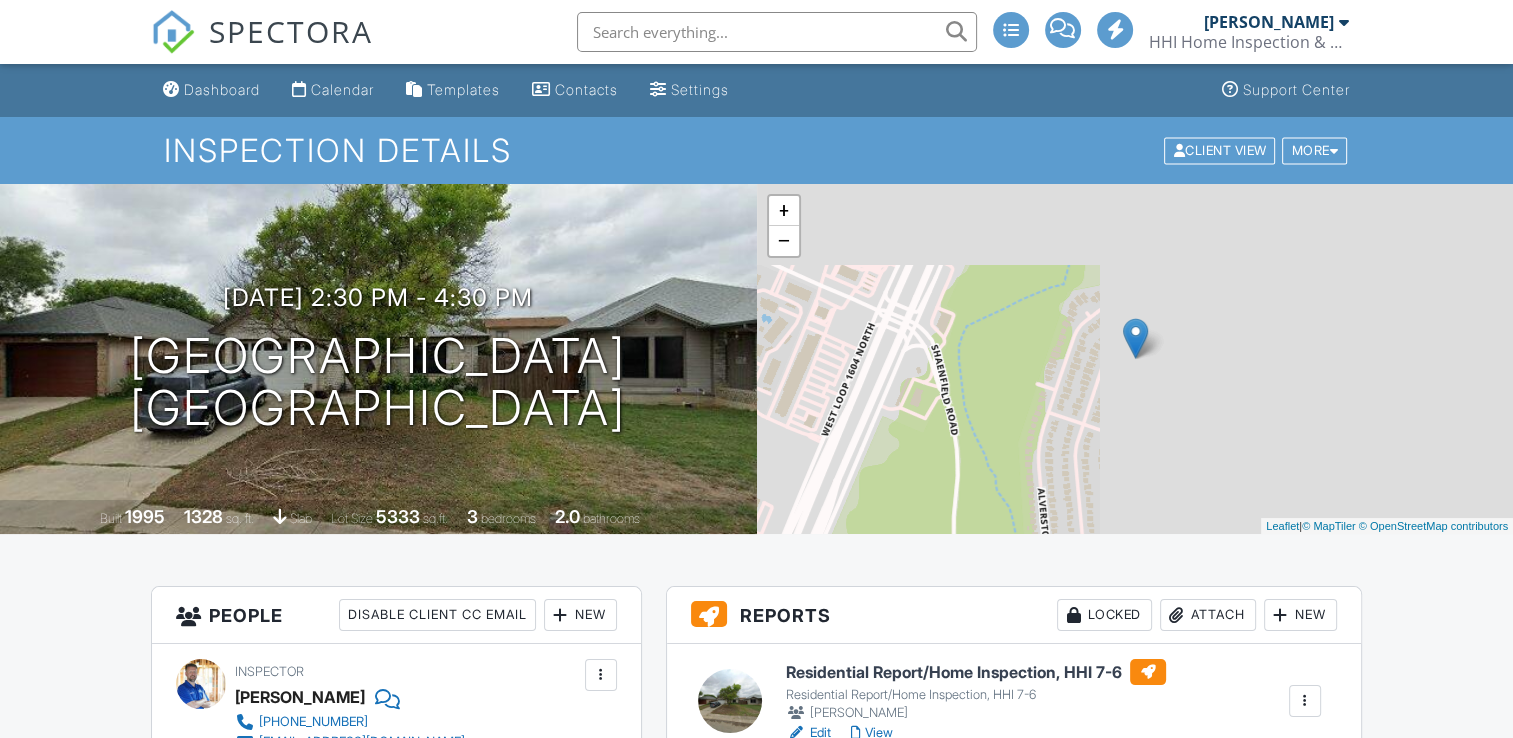 click at bounding box center [1305, 809] 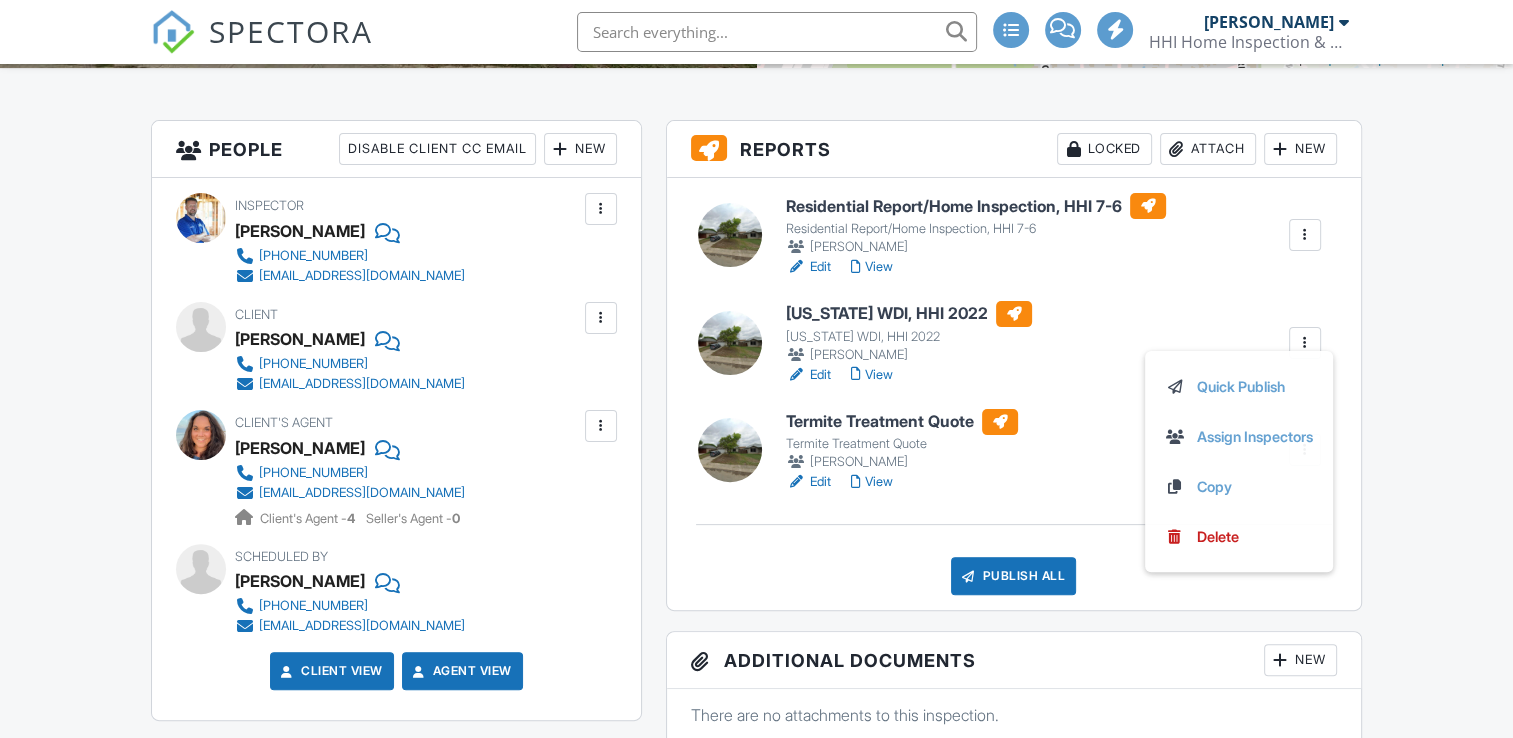 scroll, scrollTop: 0, scrollLeft: 0, axis: both 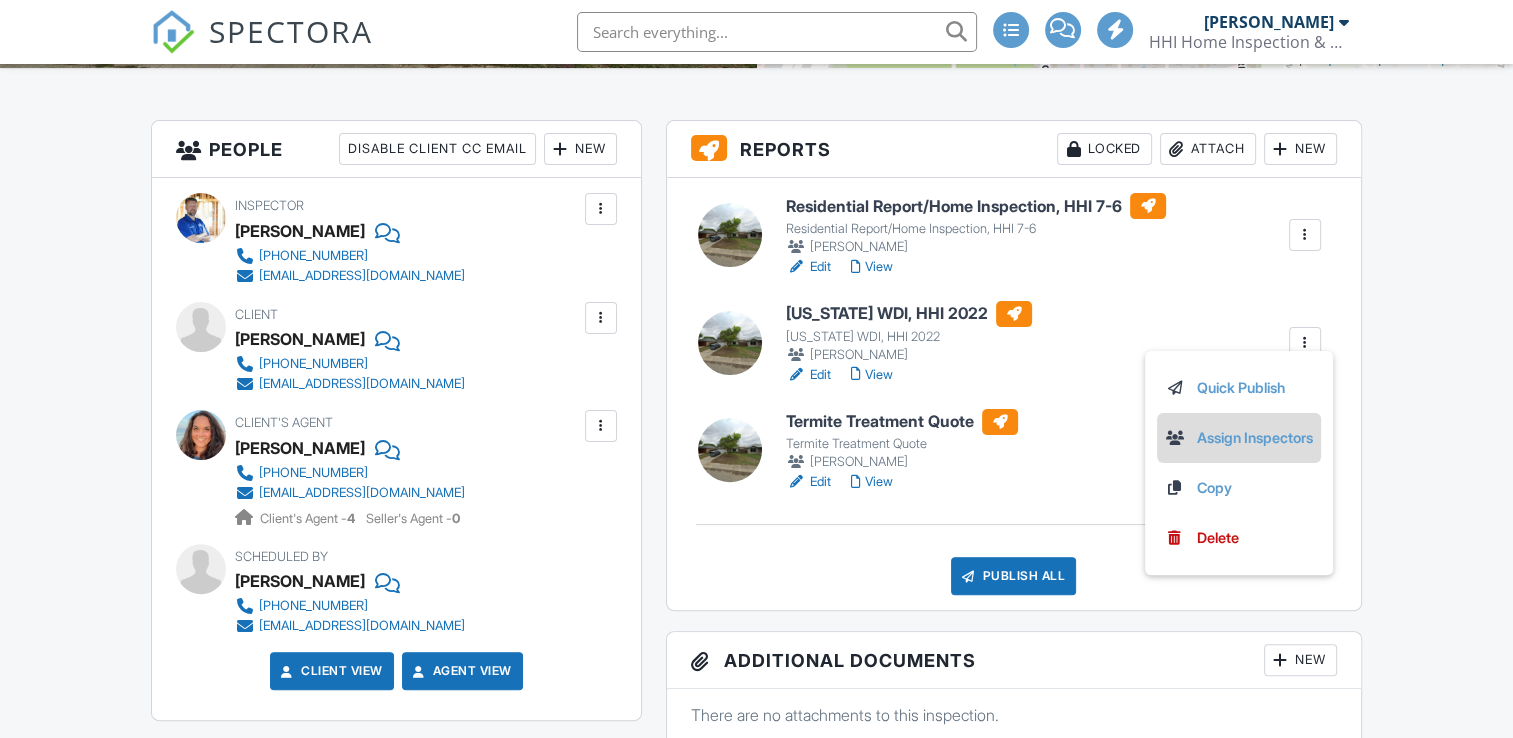 click on "Assign Inspectors" at bounding box center [1239, 438] 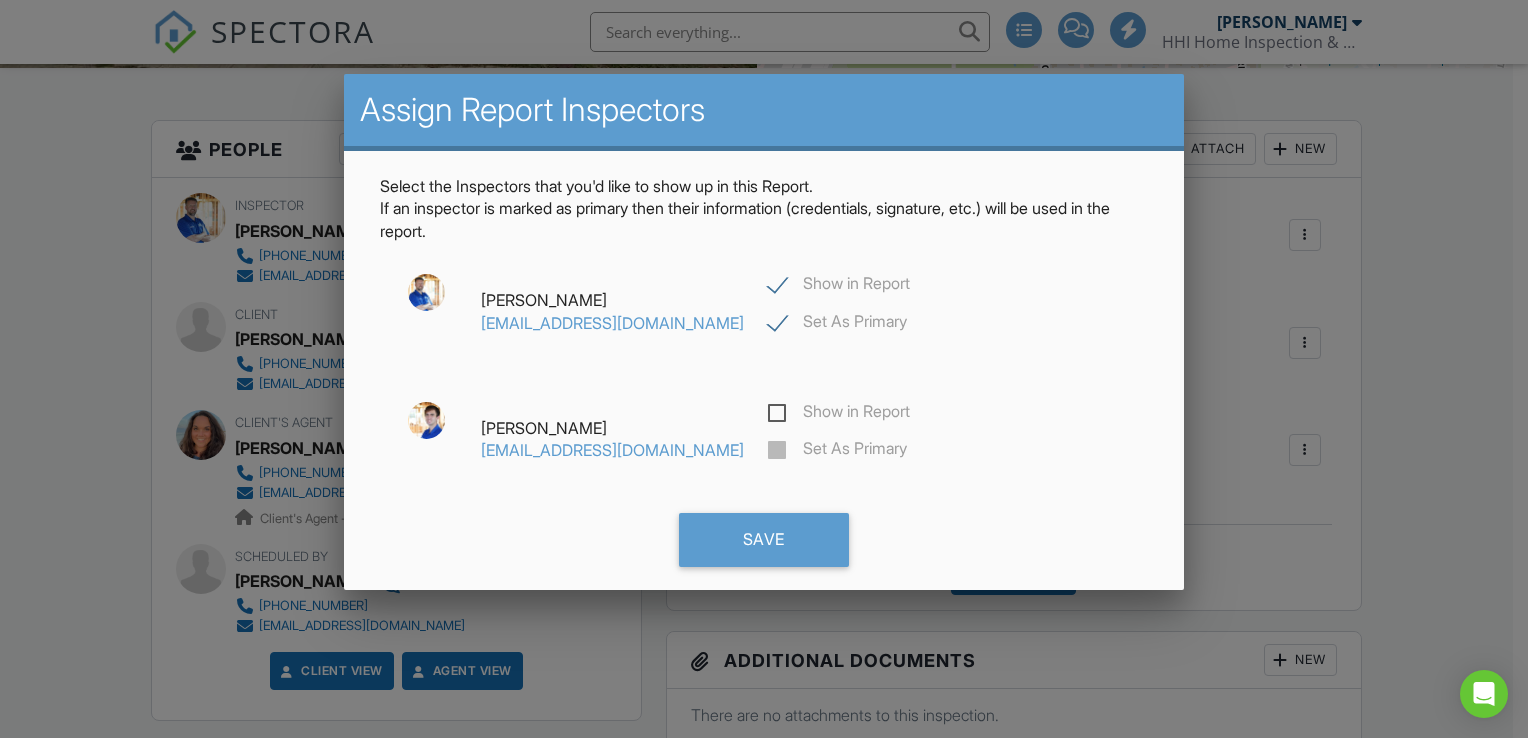 scroll, scrollTop: 0, scrollLeft: 0, axis: both 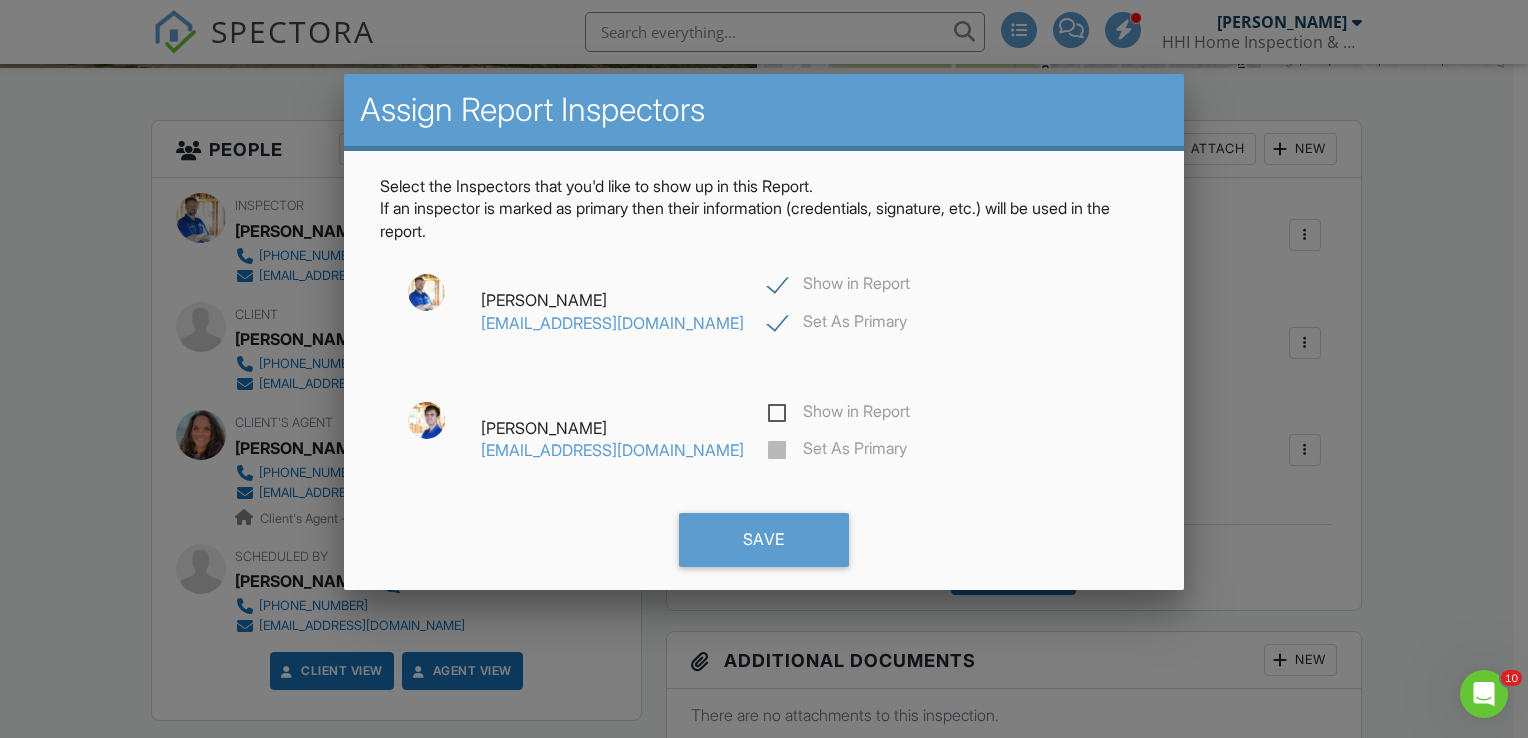 click on "Show in Report" at bounding box center (839, 286) 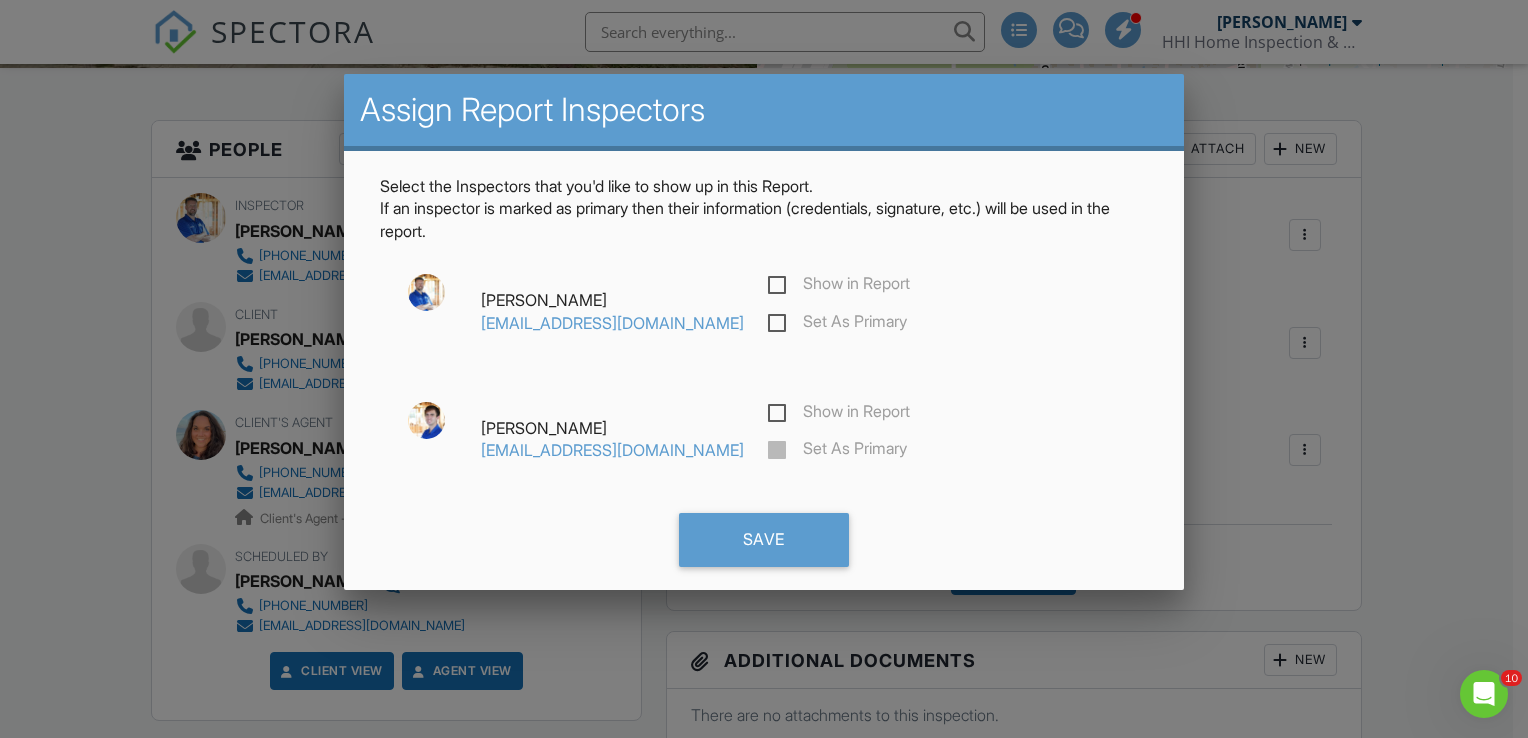 checkbox on "false" 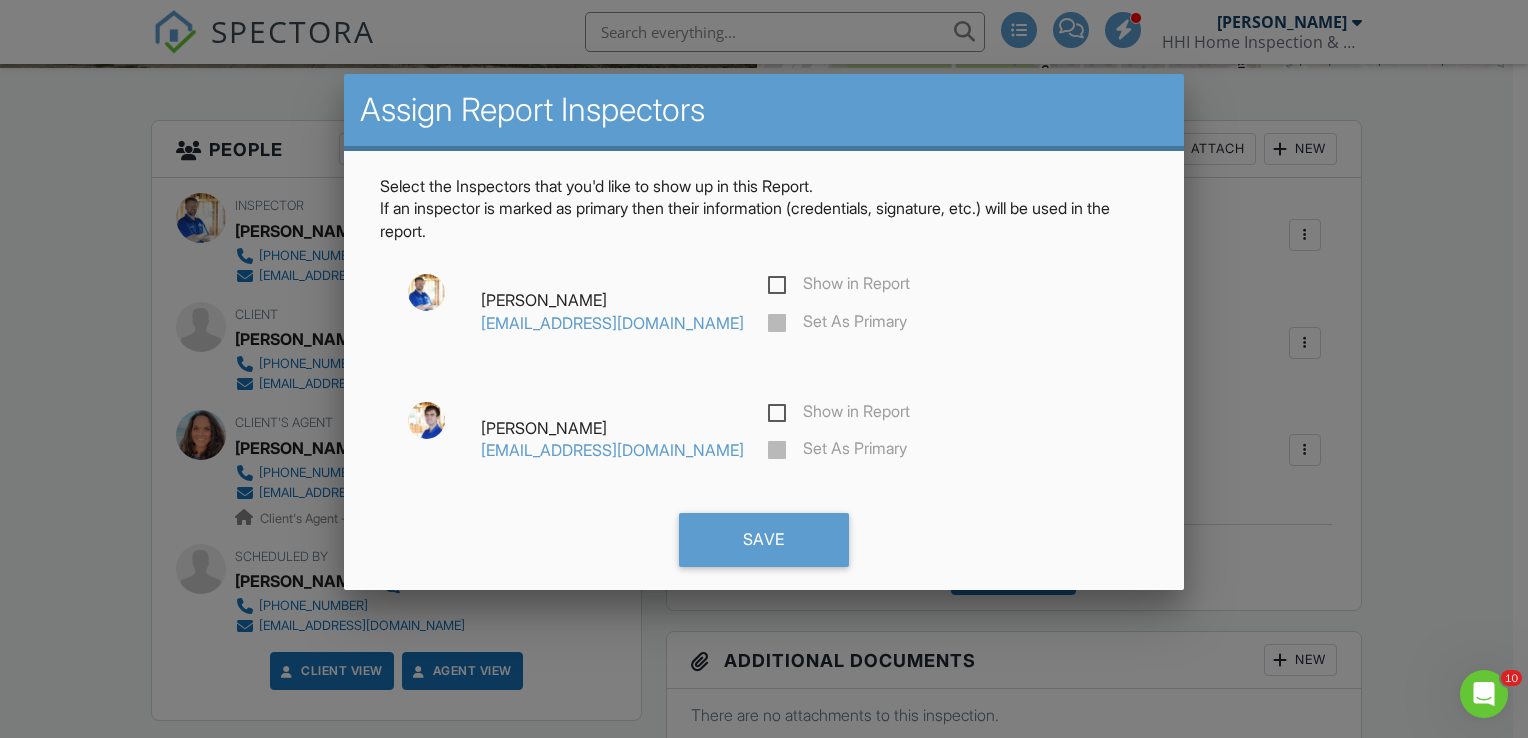 click on "Show in Report" at bounding box center (839, 414) 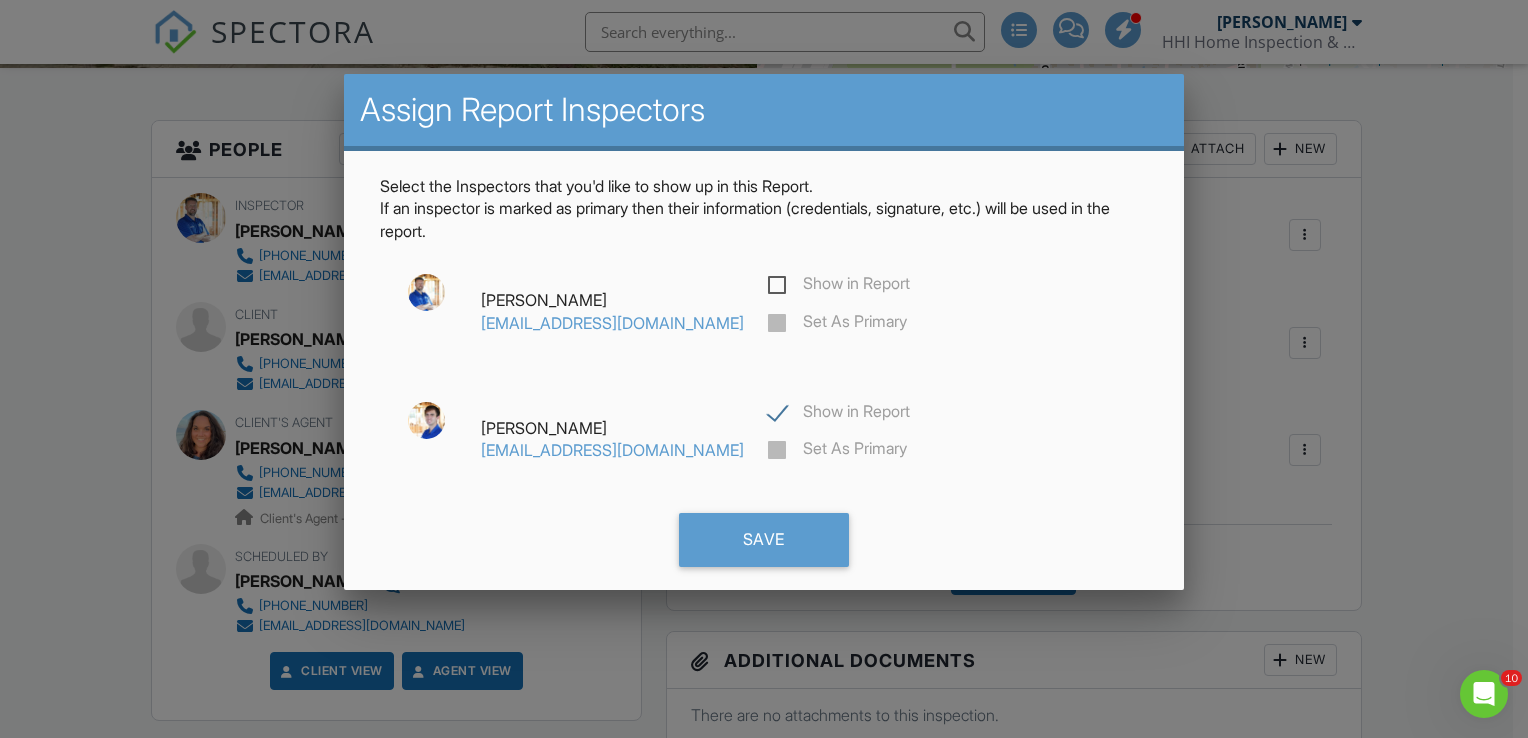 checkbox on "true" 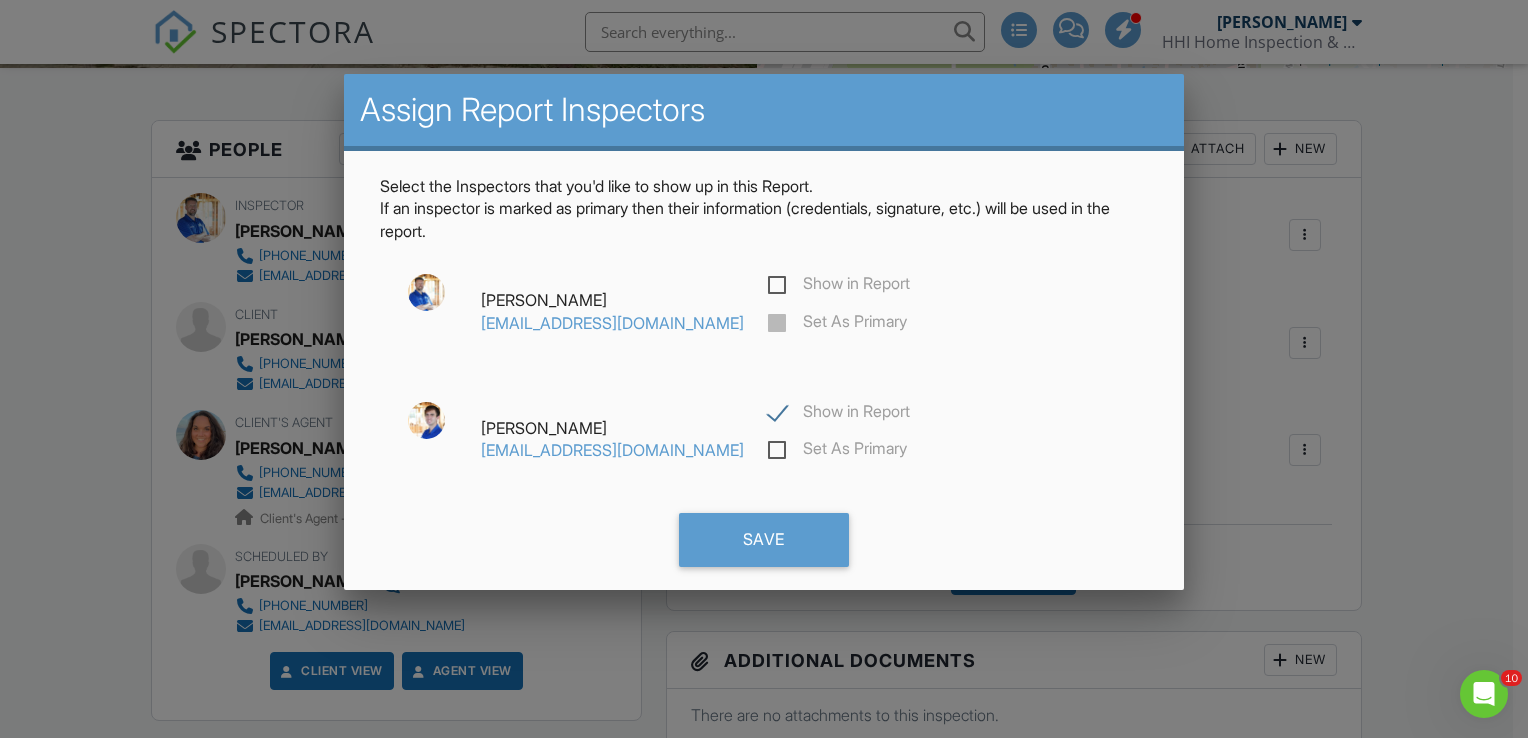 click on "Set As Primary" at bounding box center [837, 451] 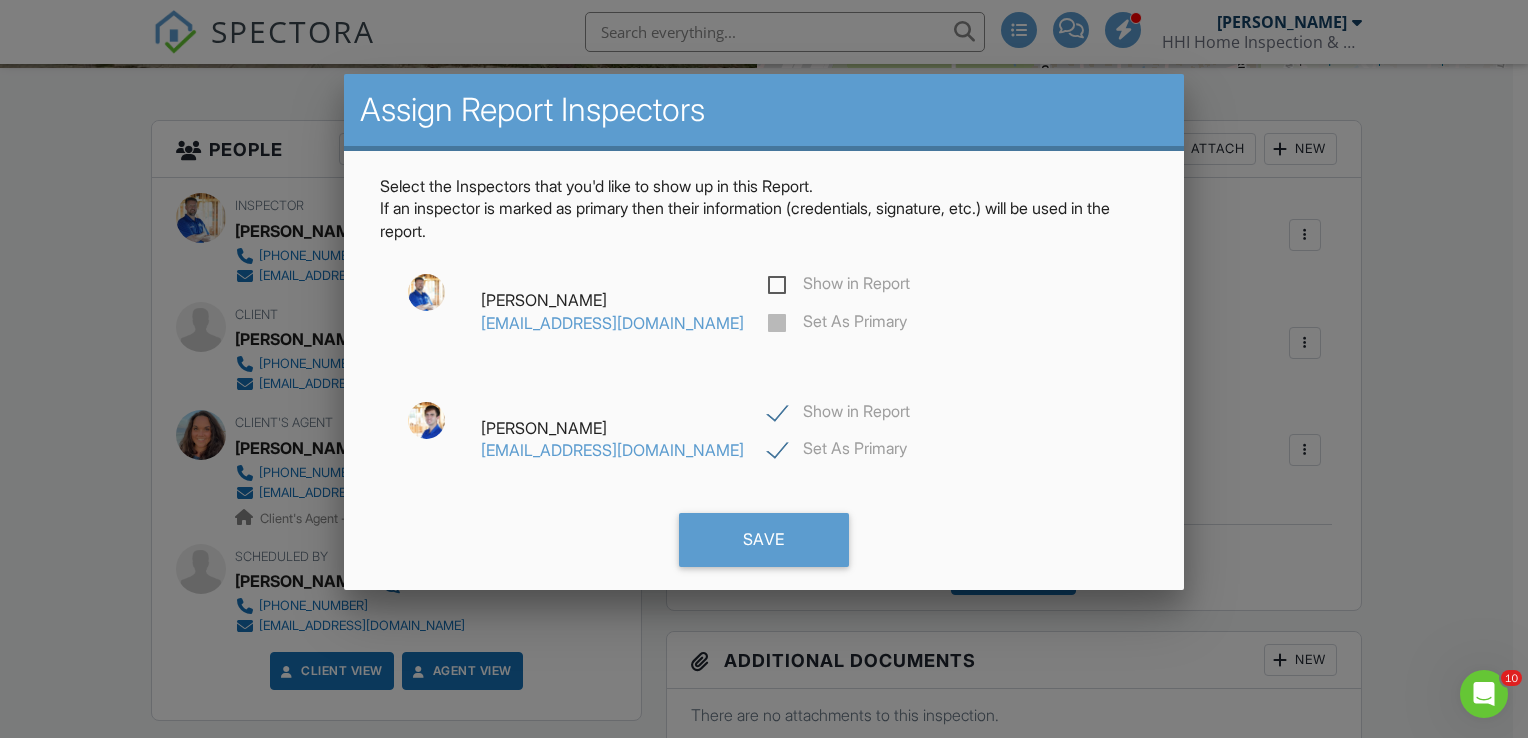 checkbox on "true" 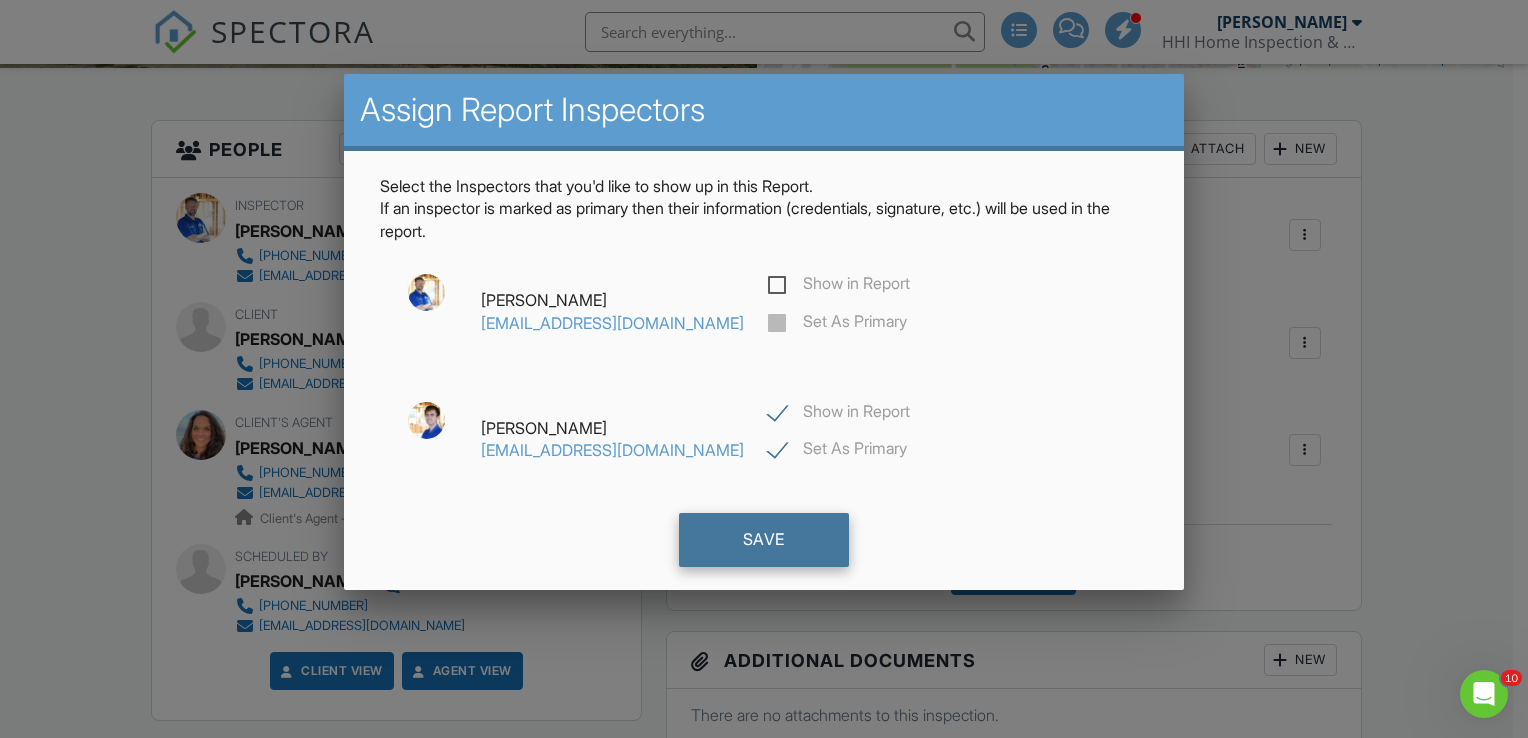 click on "Save" at bounding box center [764, 540] 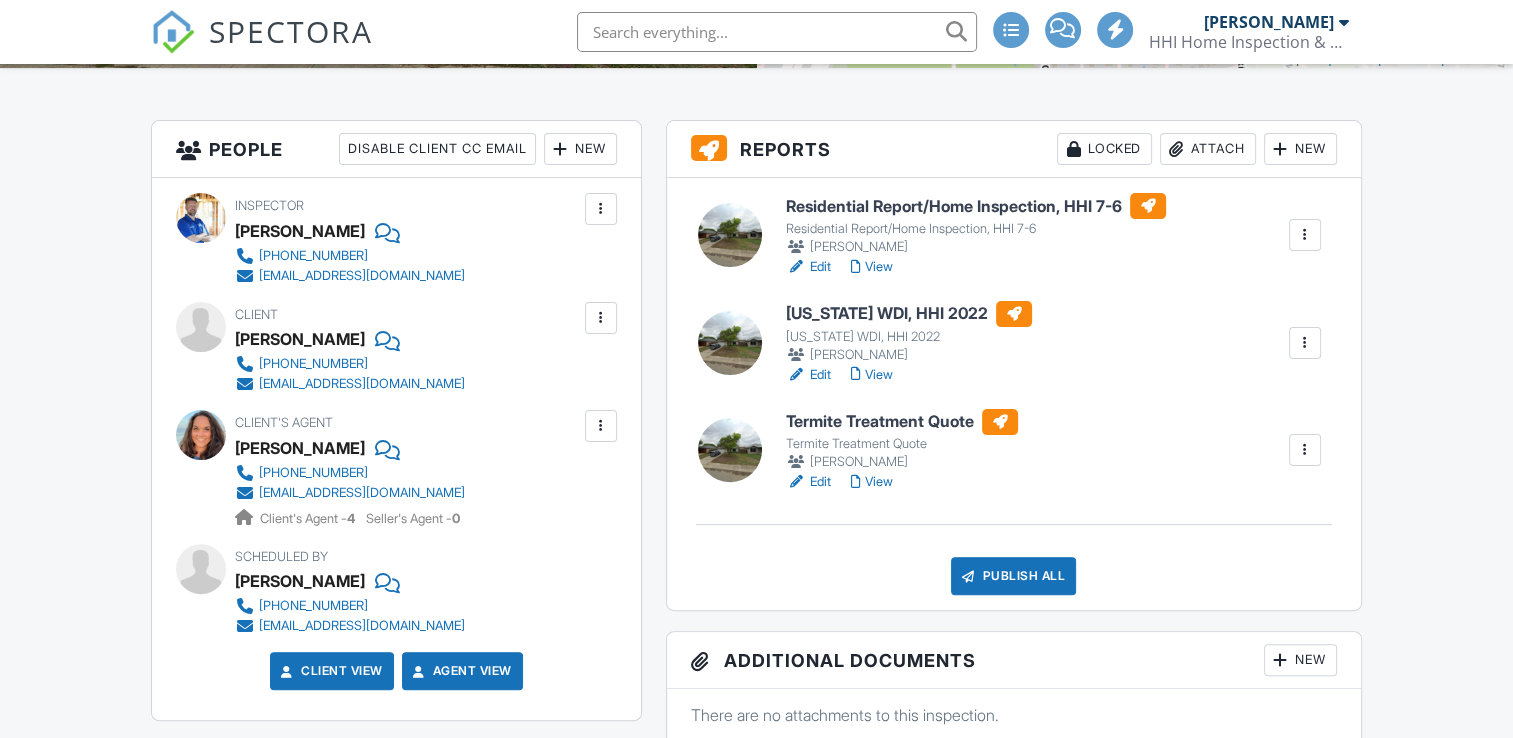 scroll, scrollTop: 466, scrollLeft: 0, axis: vertical 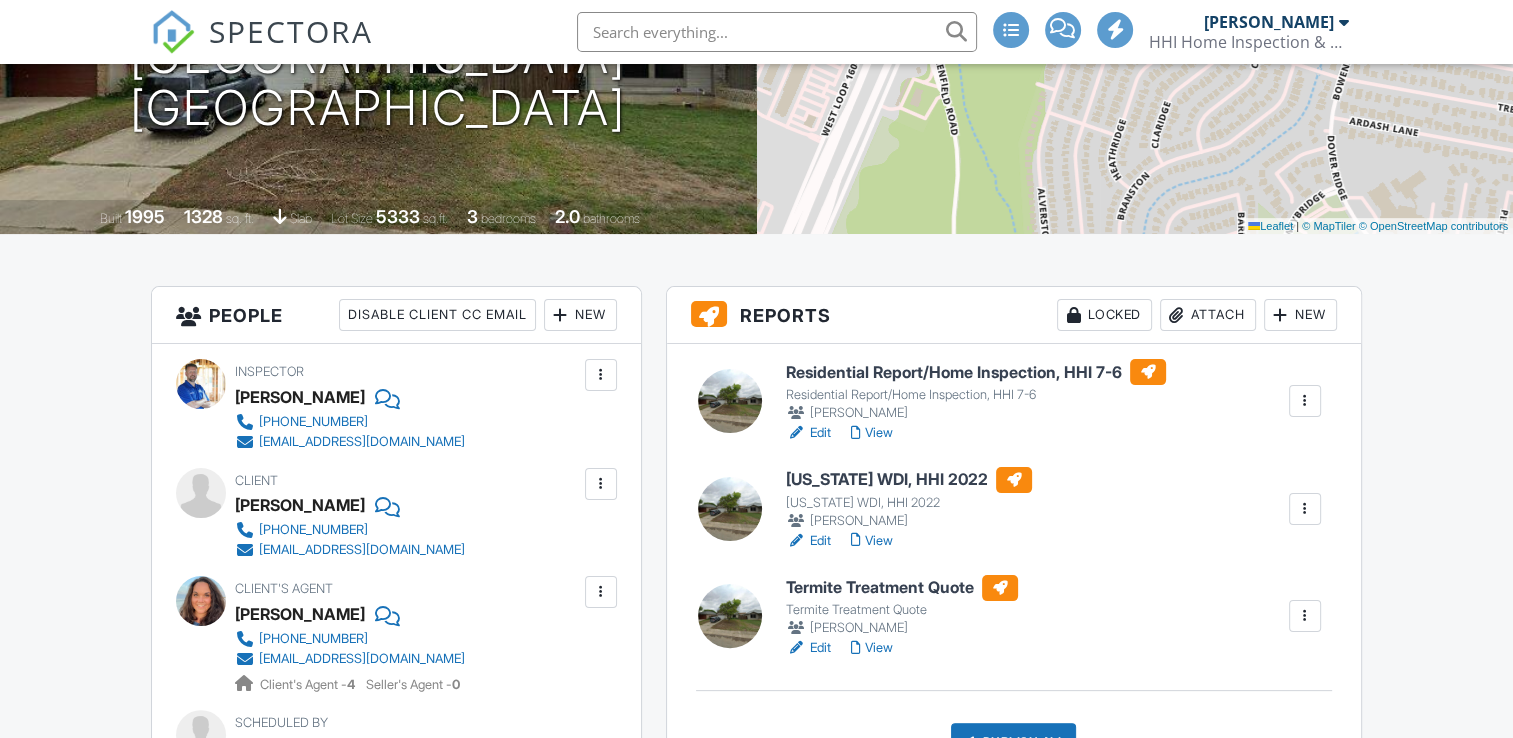 drag, startPoint x: 817, startPoint y: 645, endPoint x: 1525, endPoint y: 670, distance: 708.4412 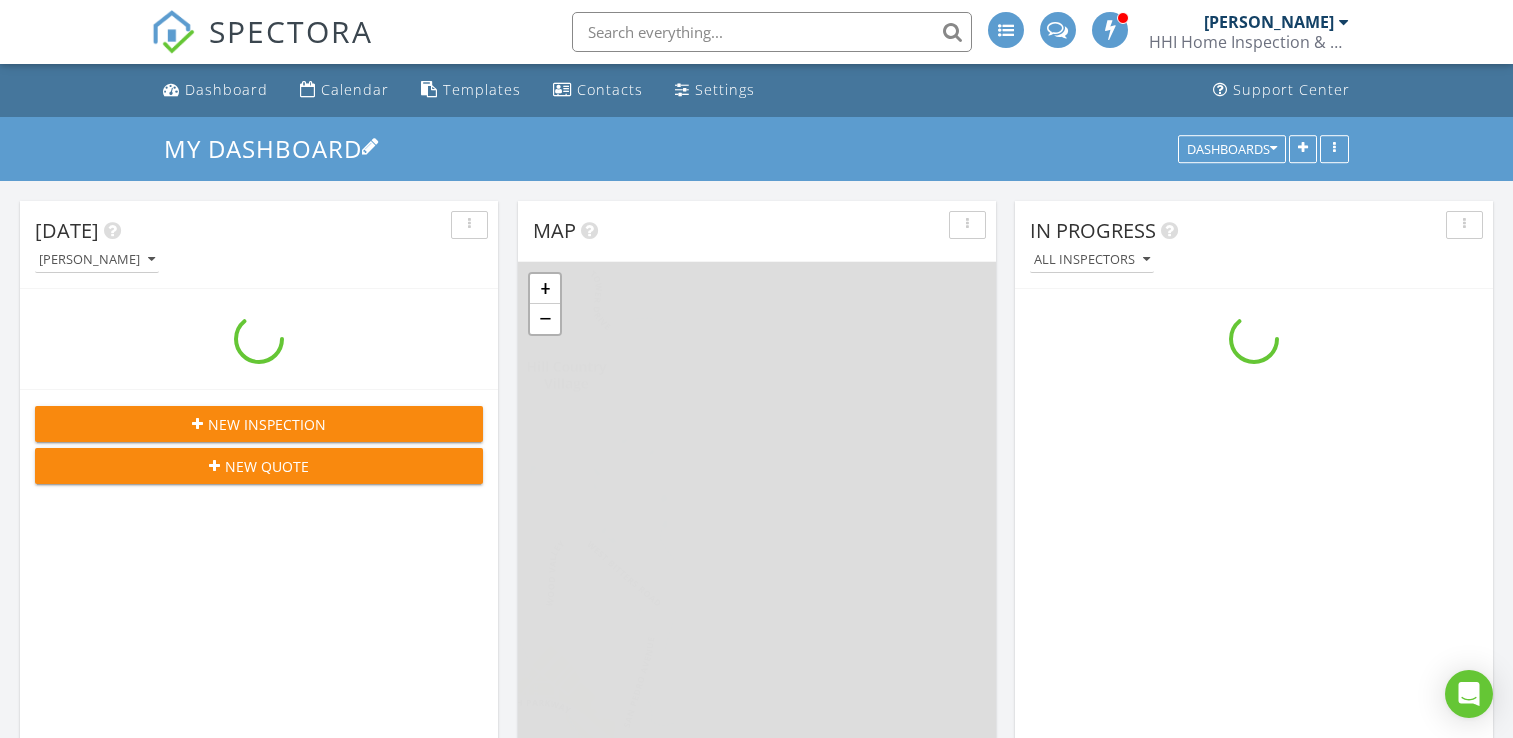 scroll, scrollTop: 0, scrollLeft: 0, axis: both 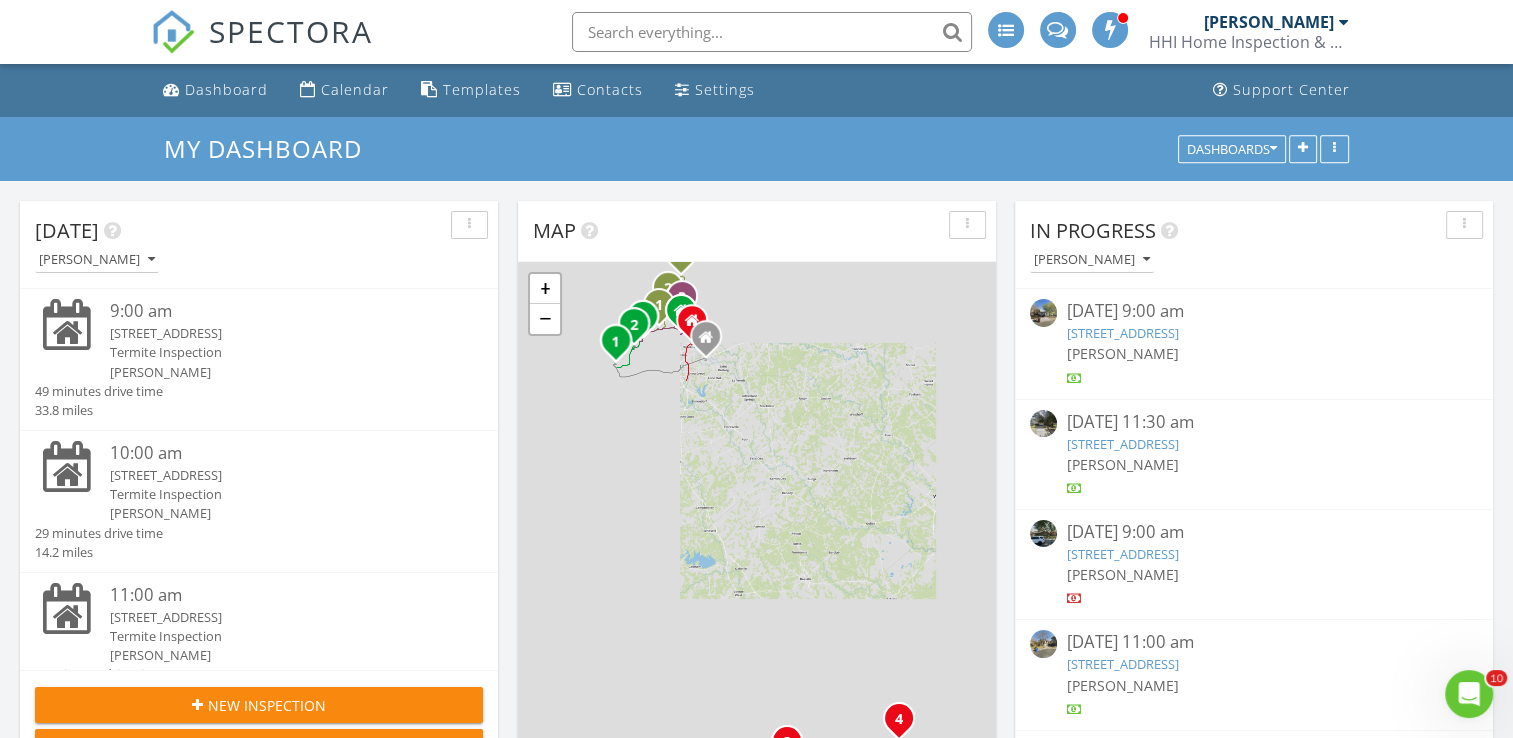 click on "[STREET_ADDRESS]" at bounding box center (278, 617) 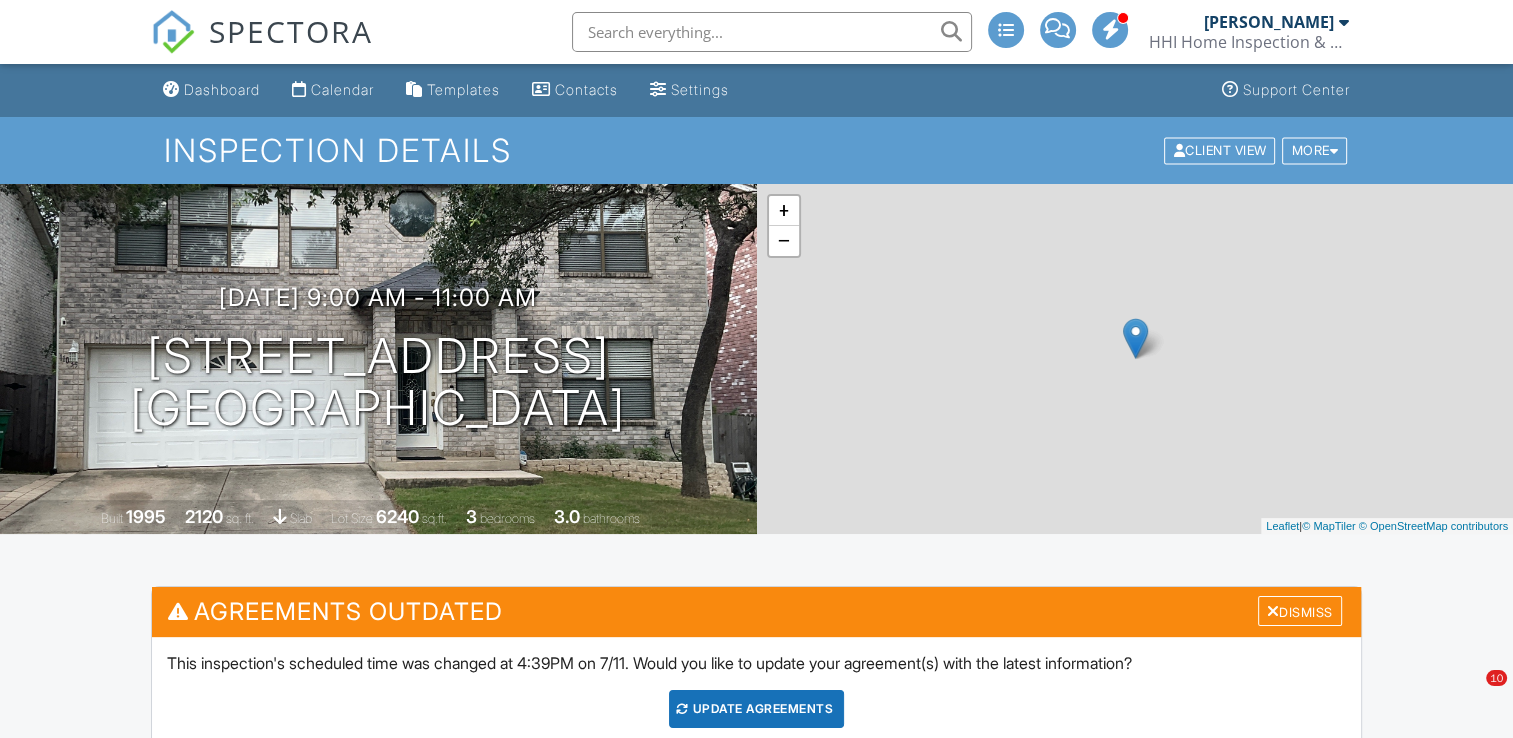 scroll, scrollTop: 0, scrollLeft: 0, axis: both 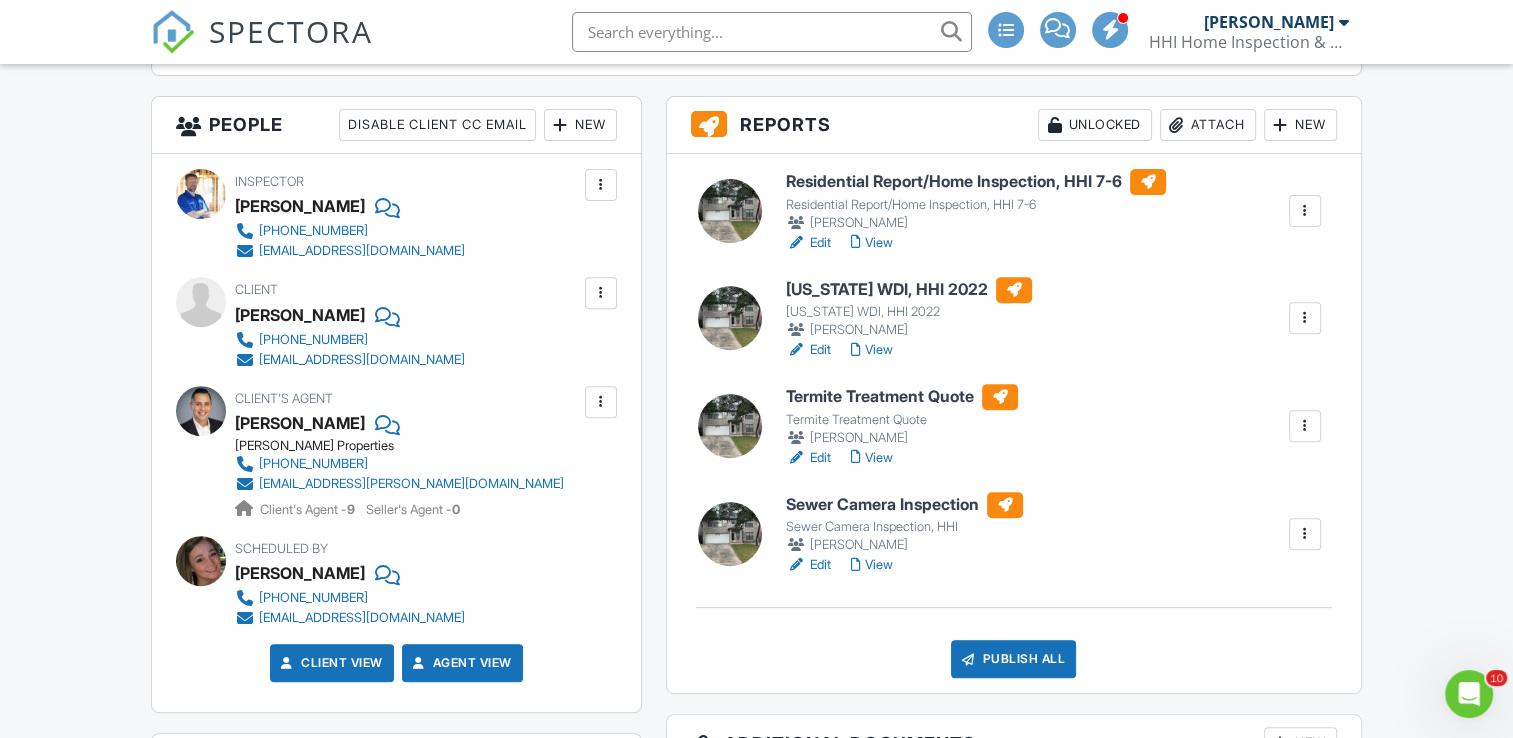 click at bounding box center (1305, 318) 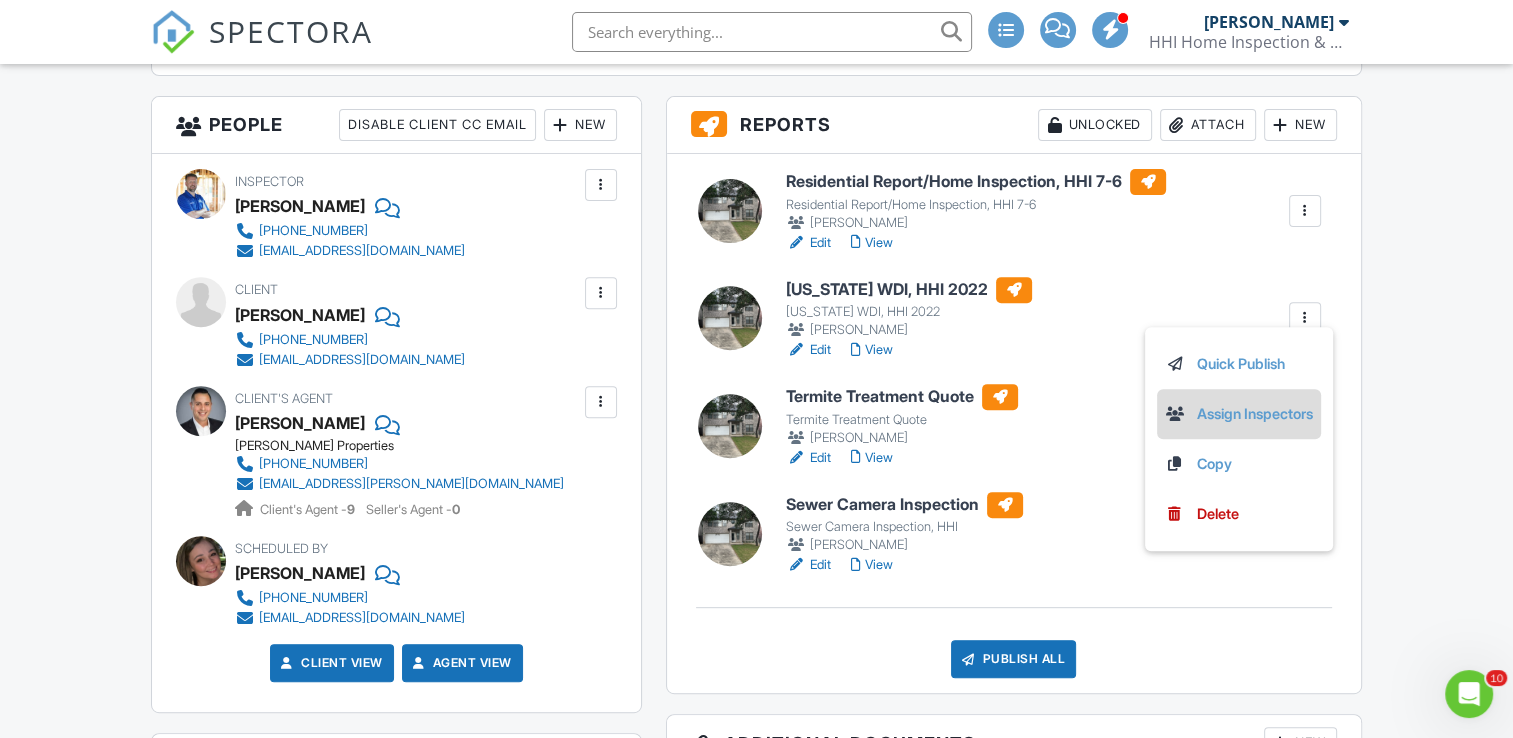 click on "Assign Inspectors" at bounding box center [1239, 414] 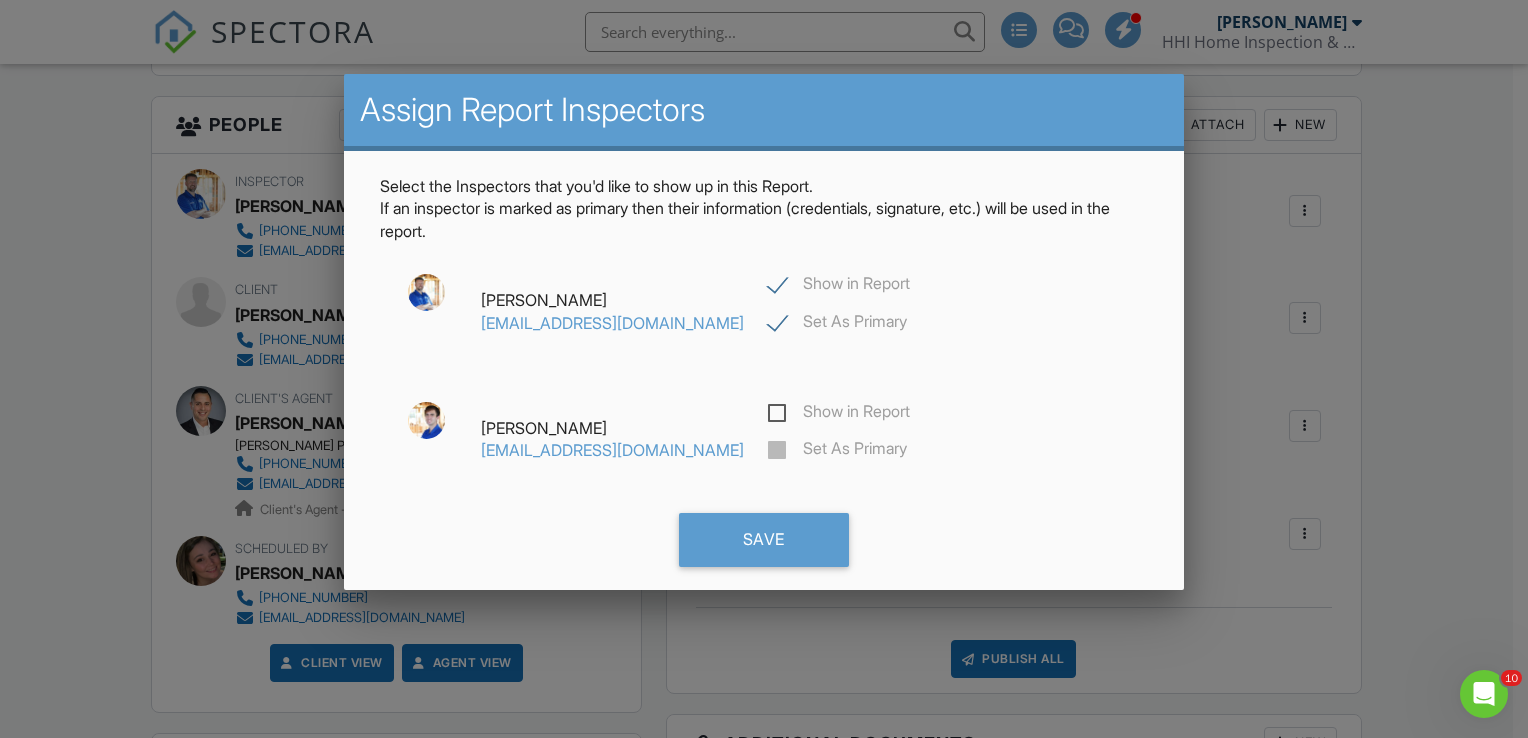 click on "Show in Report" at bounding box center [839, 286] 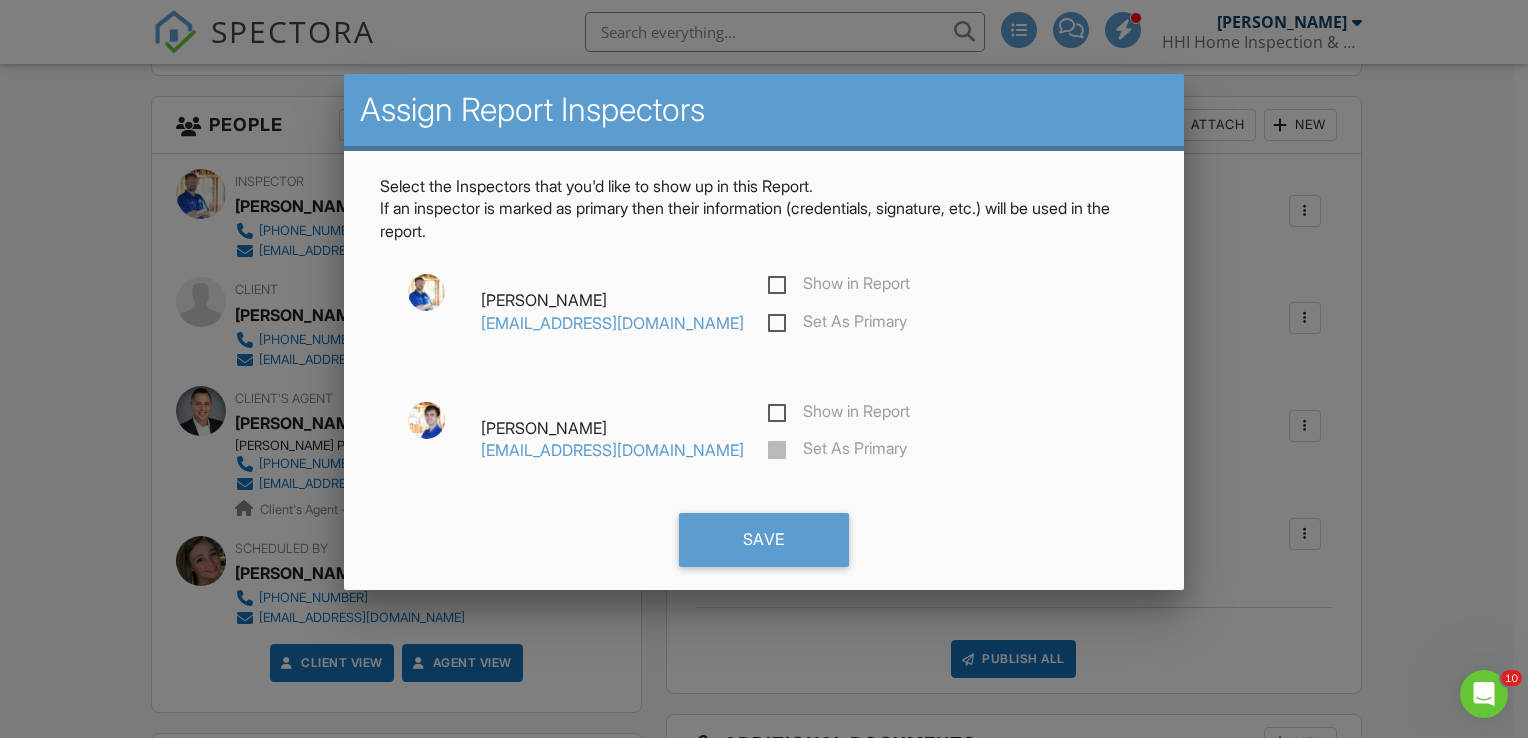 checkbox on "false" 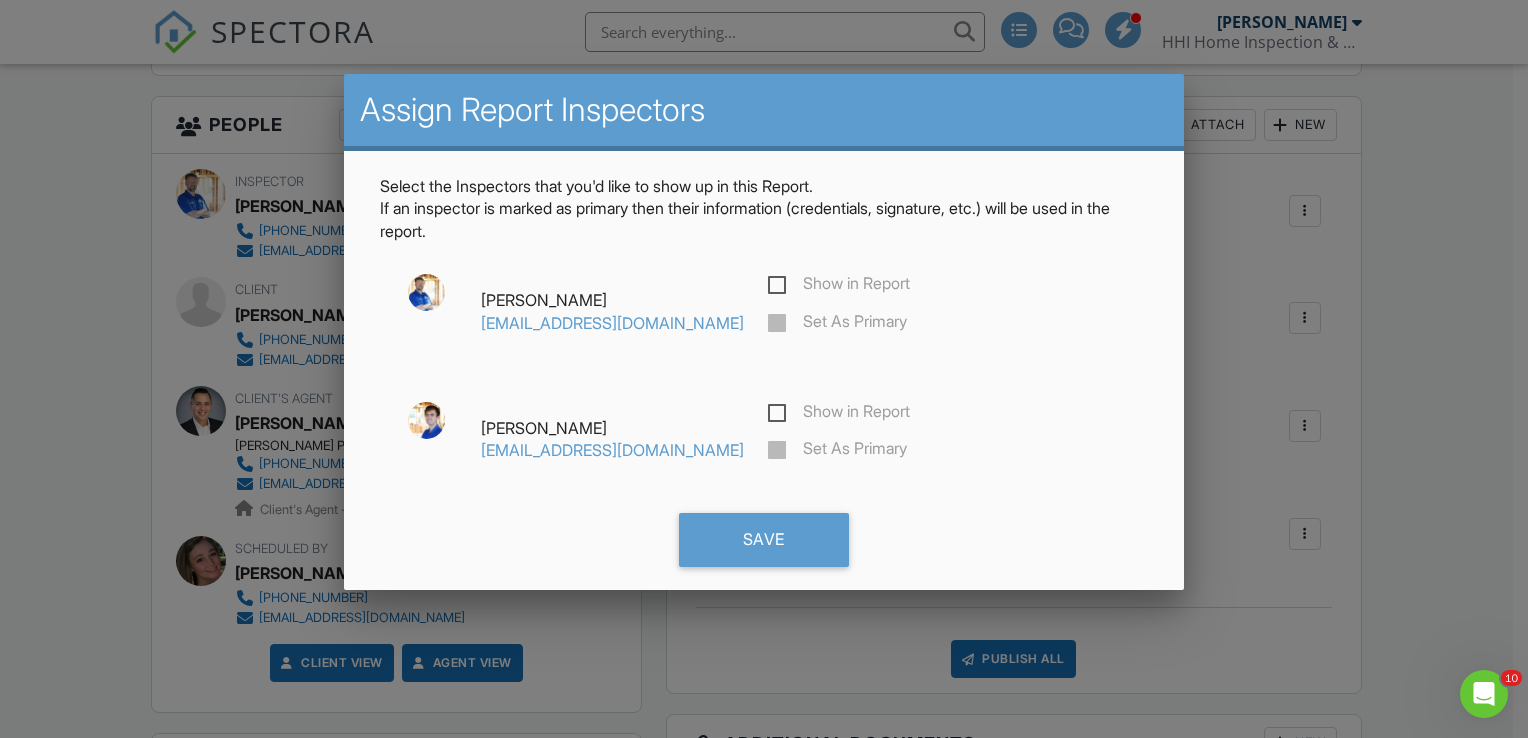 click on "Curtis Haby
habycurtis@gmail.com     Show in Report     Set As Primary" at bounding box center (764, 440) 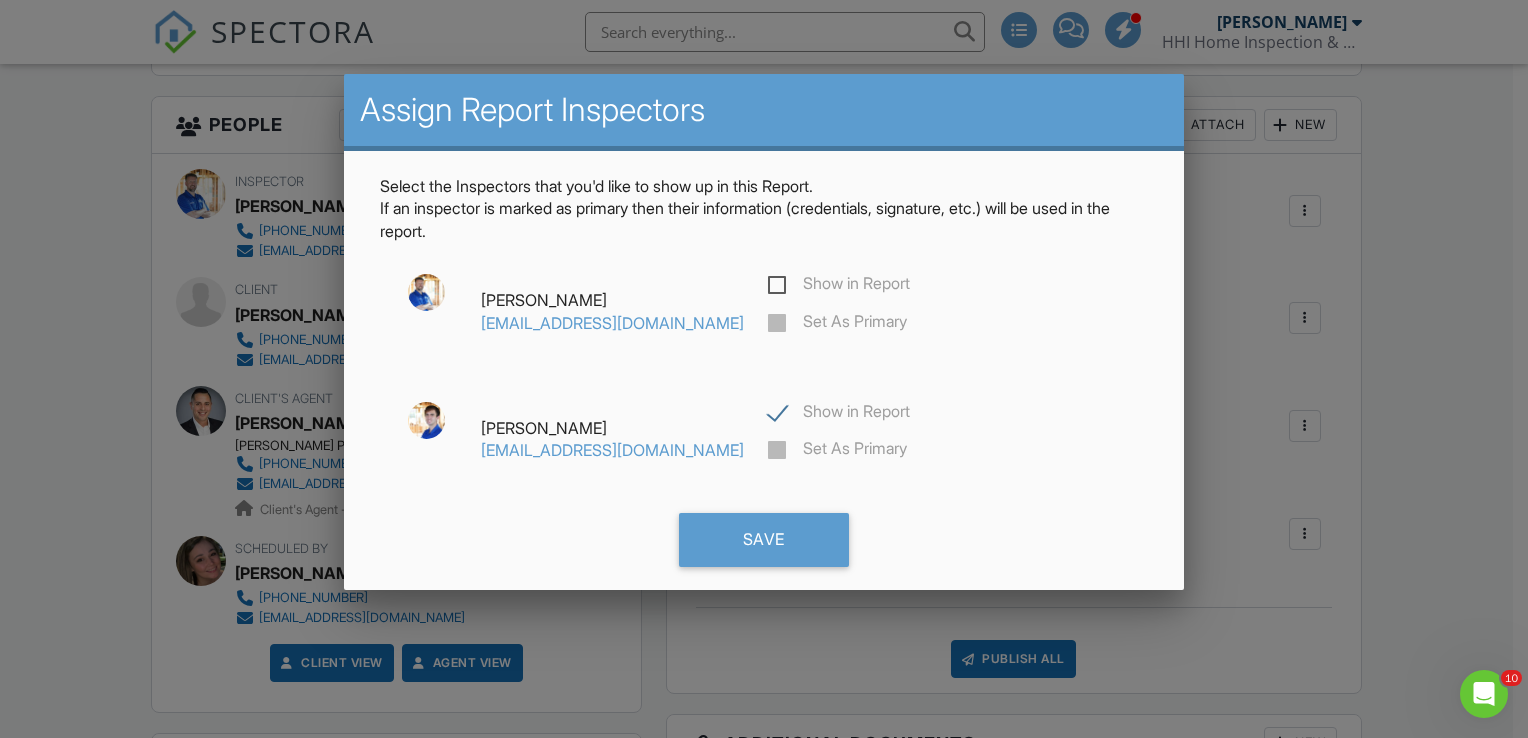 checkbox on "true" 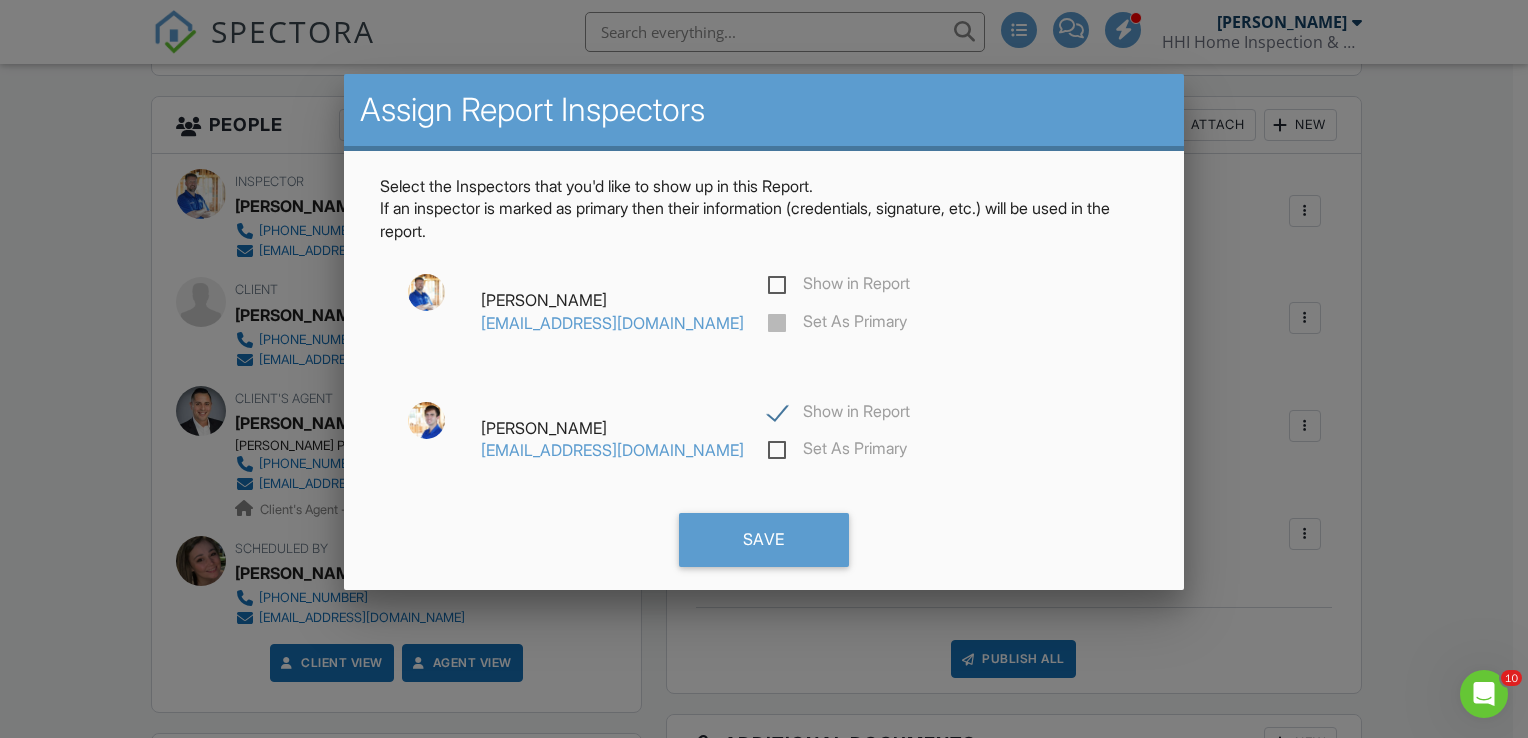click on "Set As Primary" at bounding box center [837, 451] 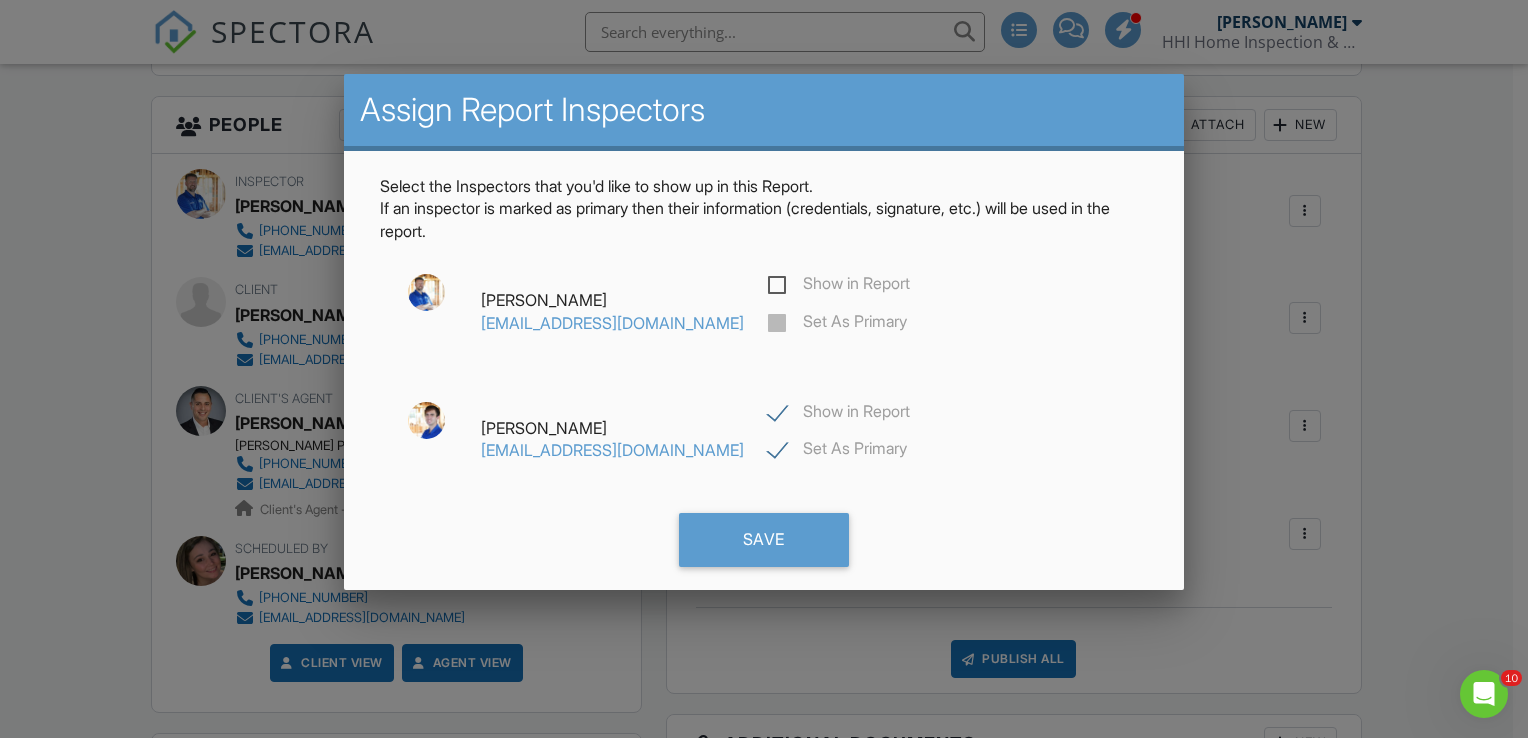 checkbox on "true" 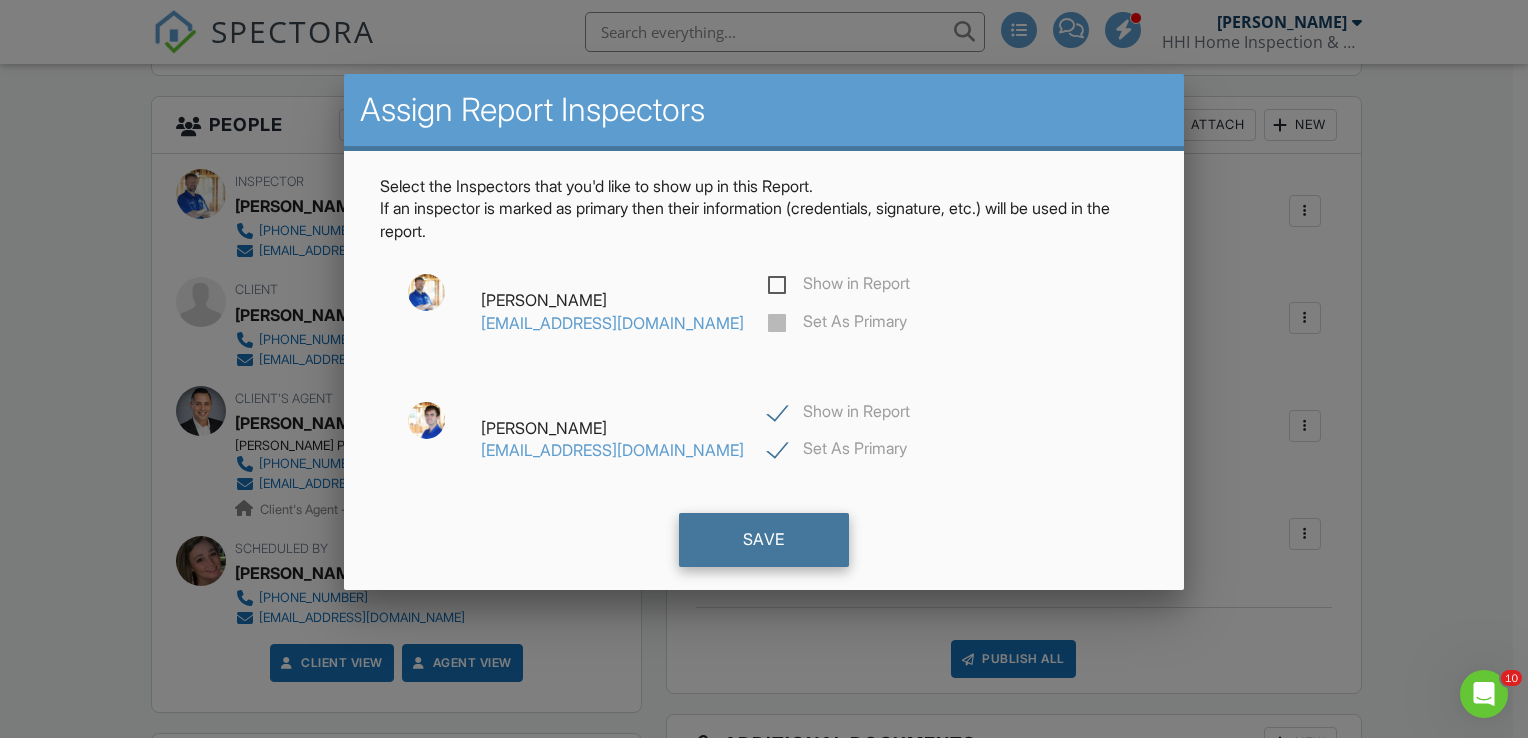 click on "Save" at bounding box center [764, 540] 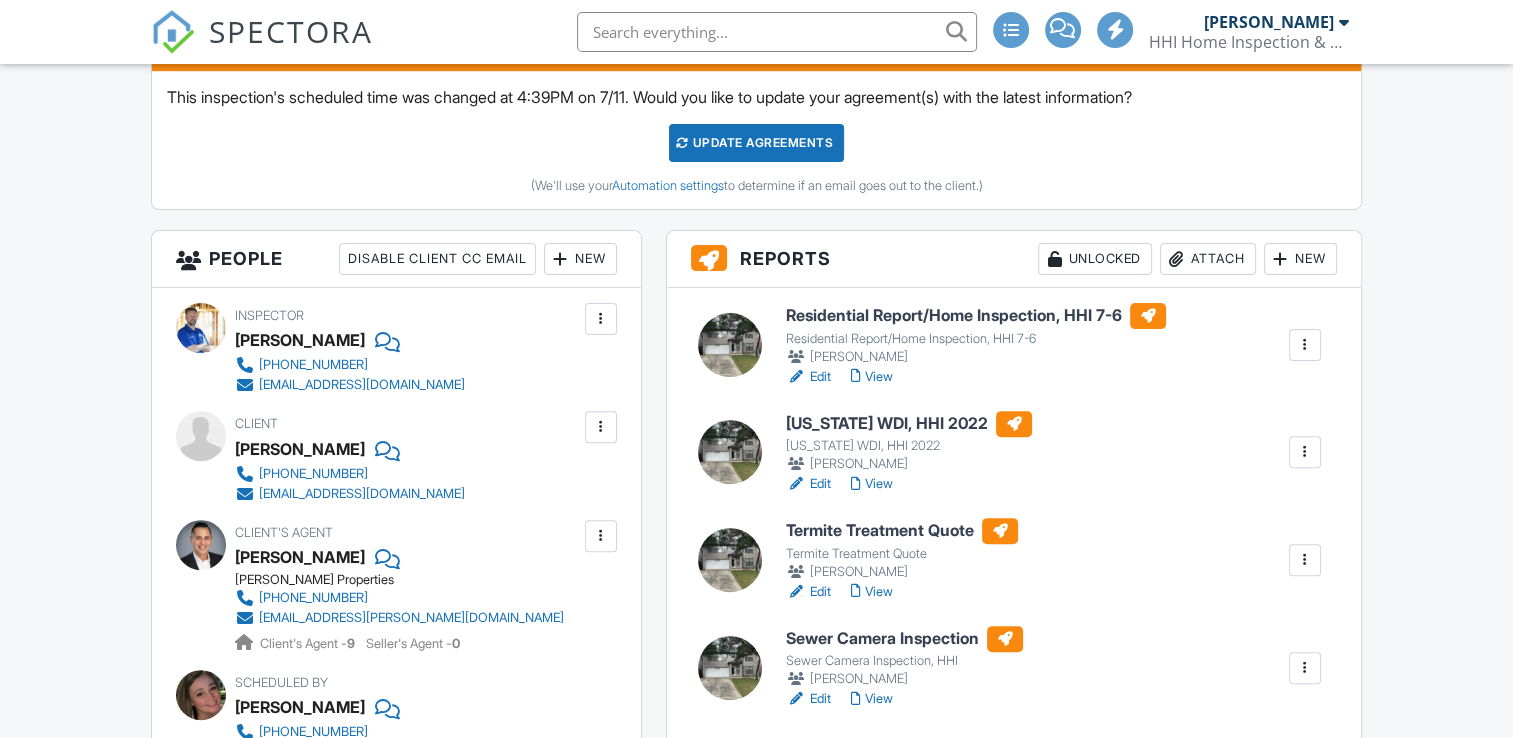 scroll, scrollTop: 566, scrollLeft: 0, axis: vertical 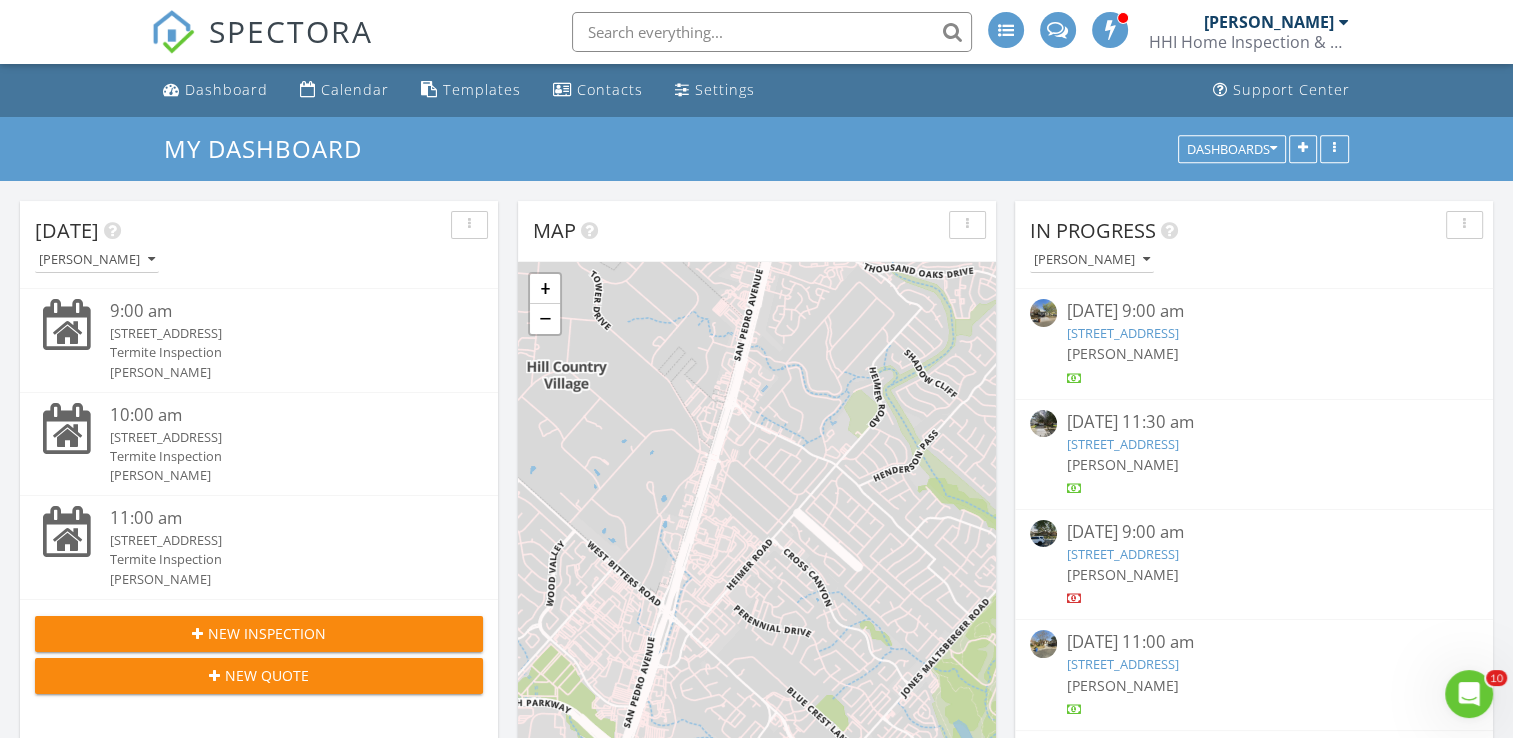 click on "322 Cheeked Pintail, San Antonio, TX 78253" at bounding box center [278, 333] 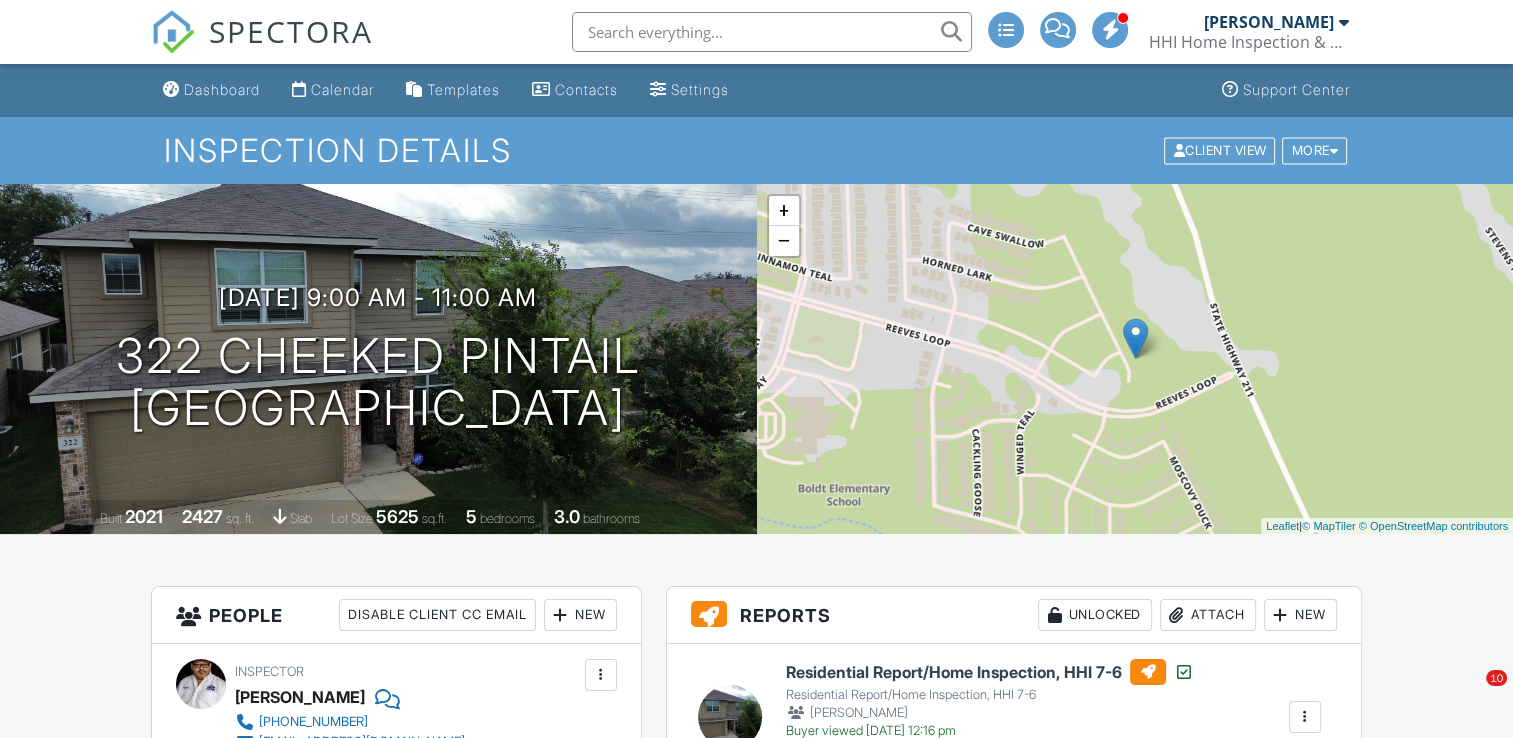 scroll, scrollTop: 0, scrollLeft: 0, axis: both 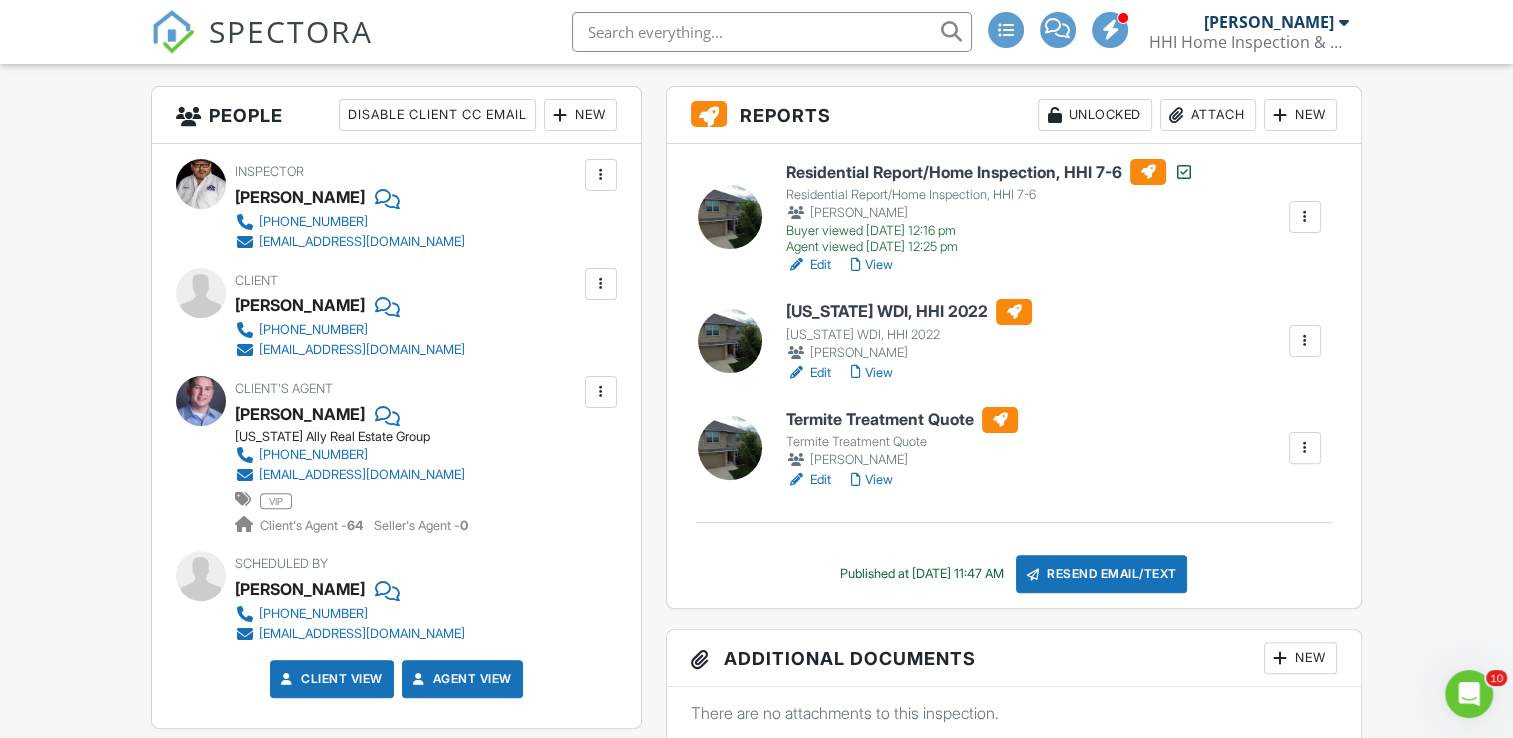 click at bounding box center [1305, 341] 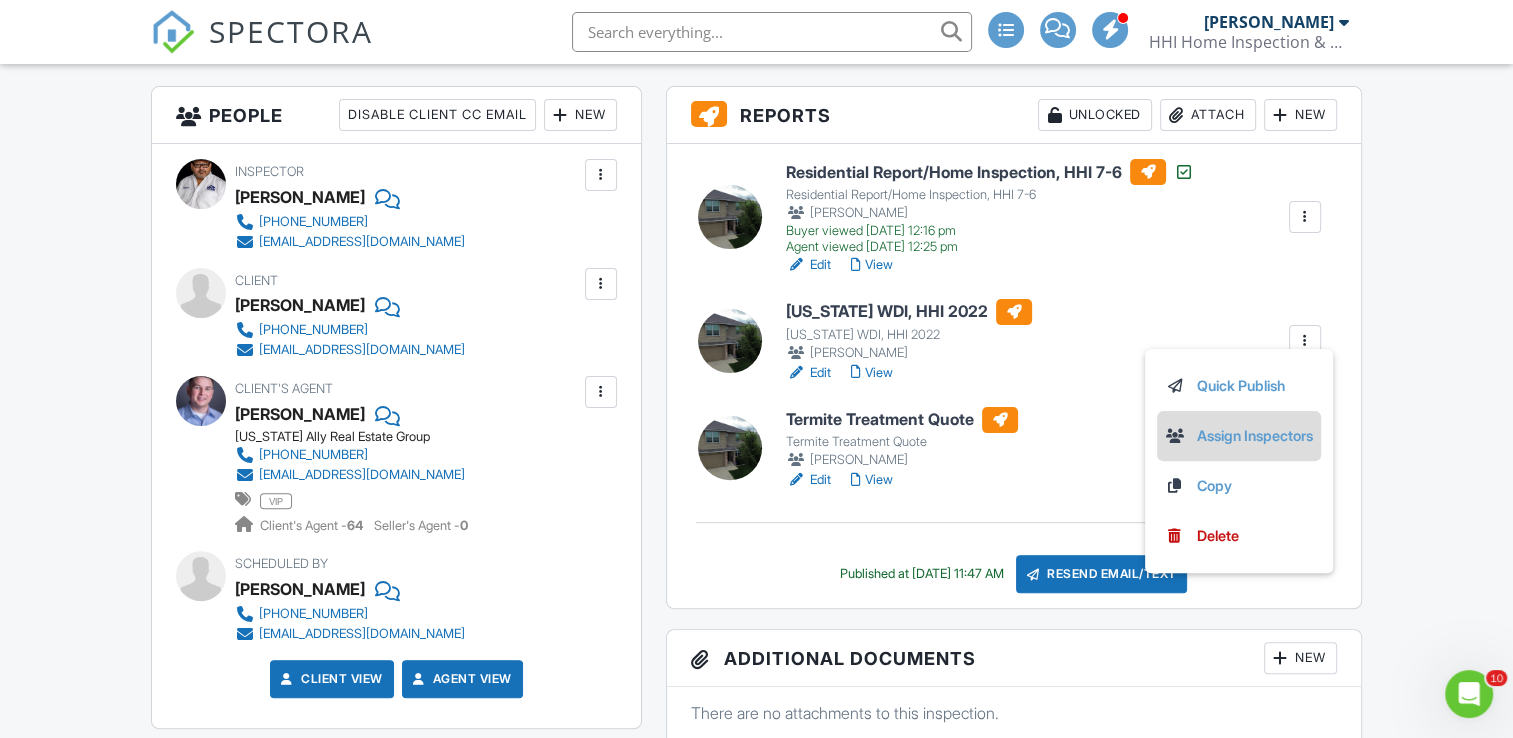 click on "Assign Inspectors" at bounding box center (1239, 436) 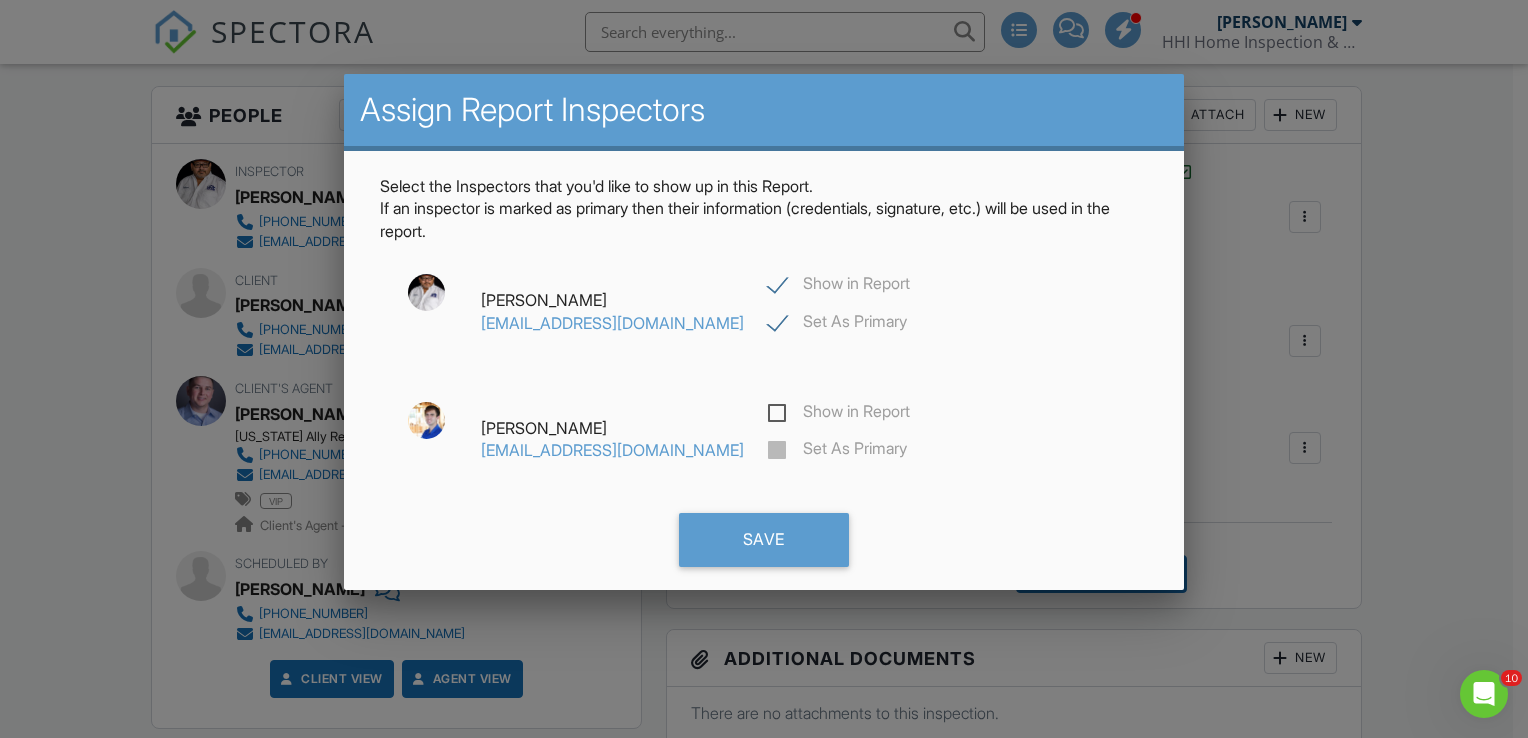 click on "Show in Report" 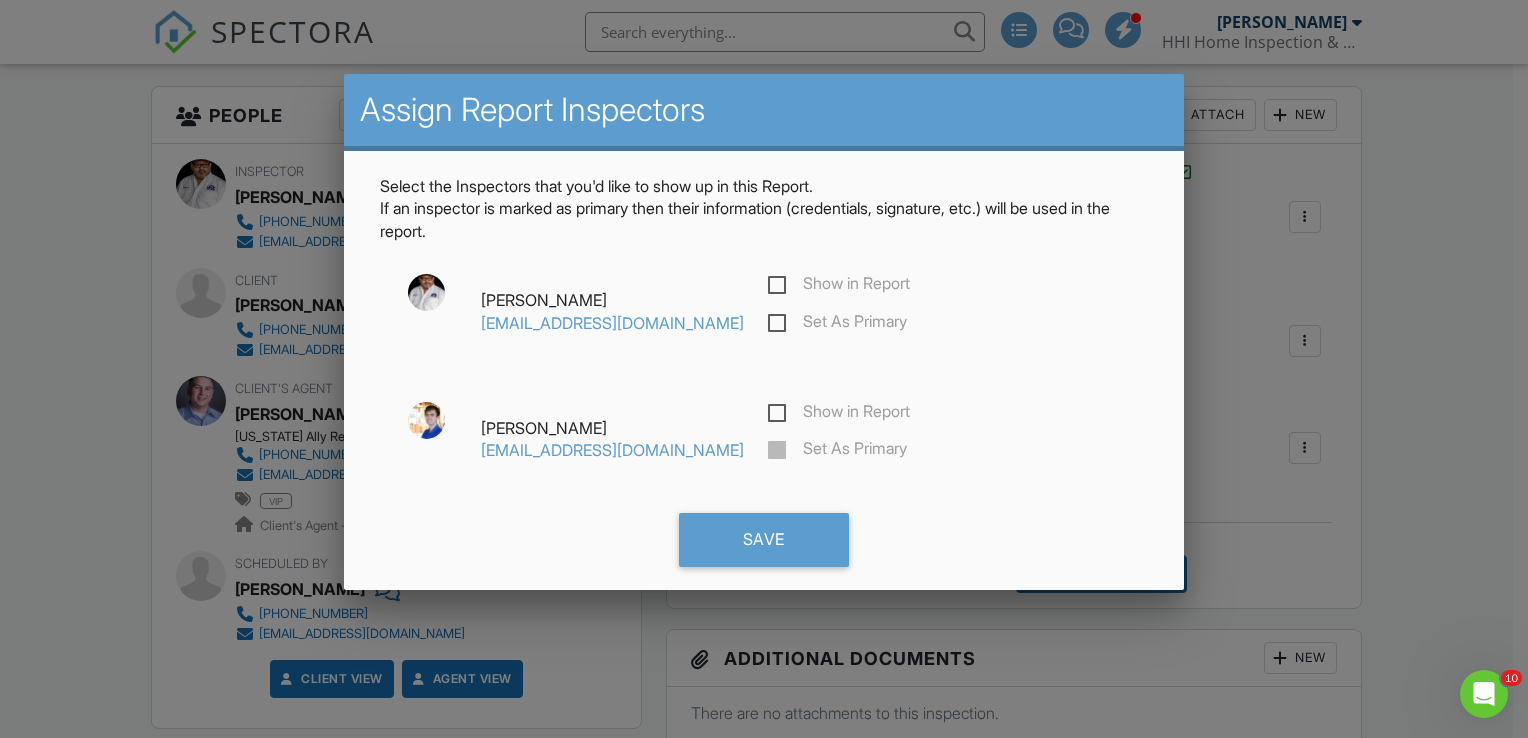 checkbox on "false" 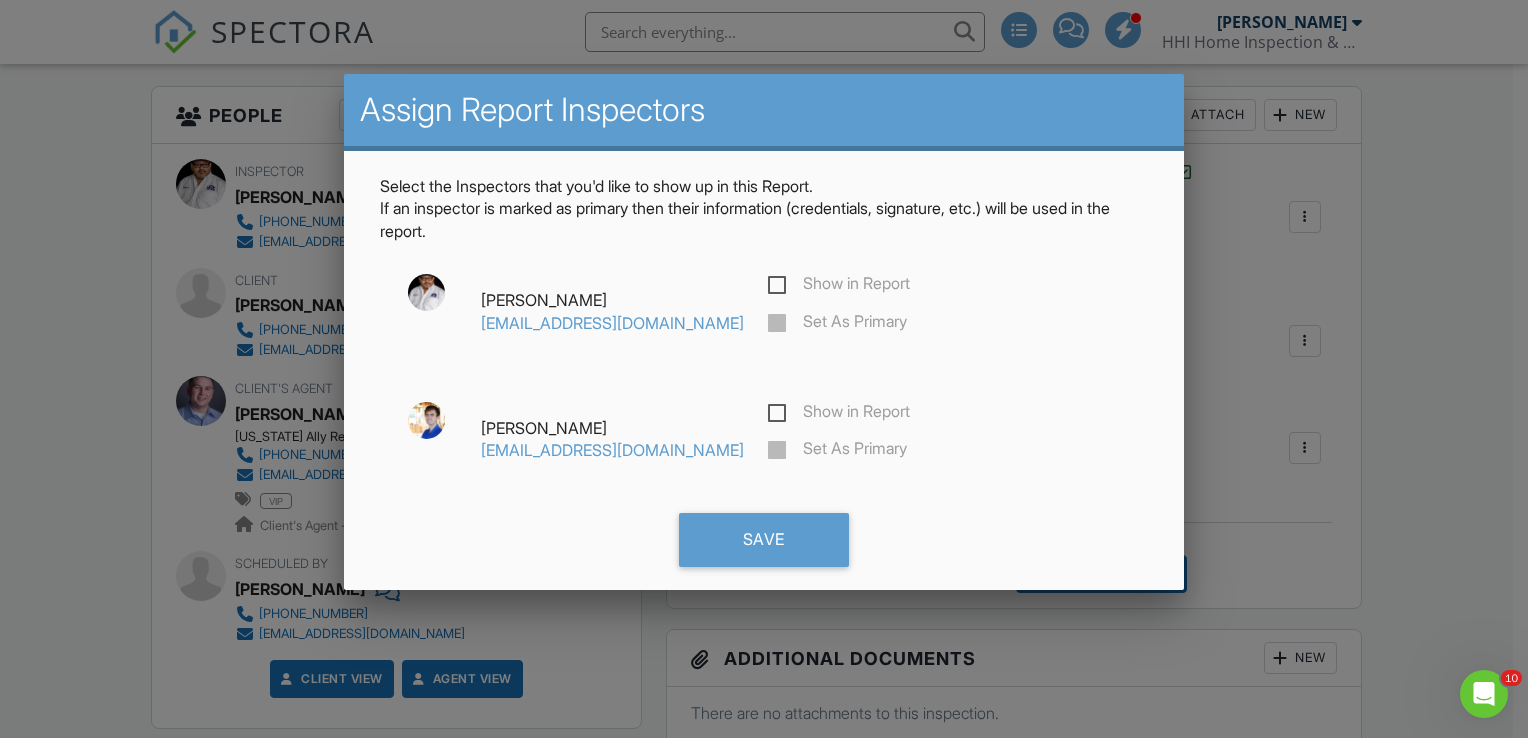 click on "Show in Report" 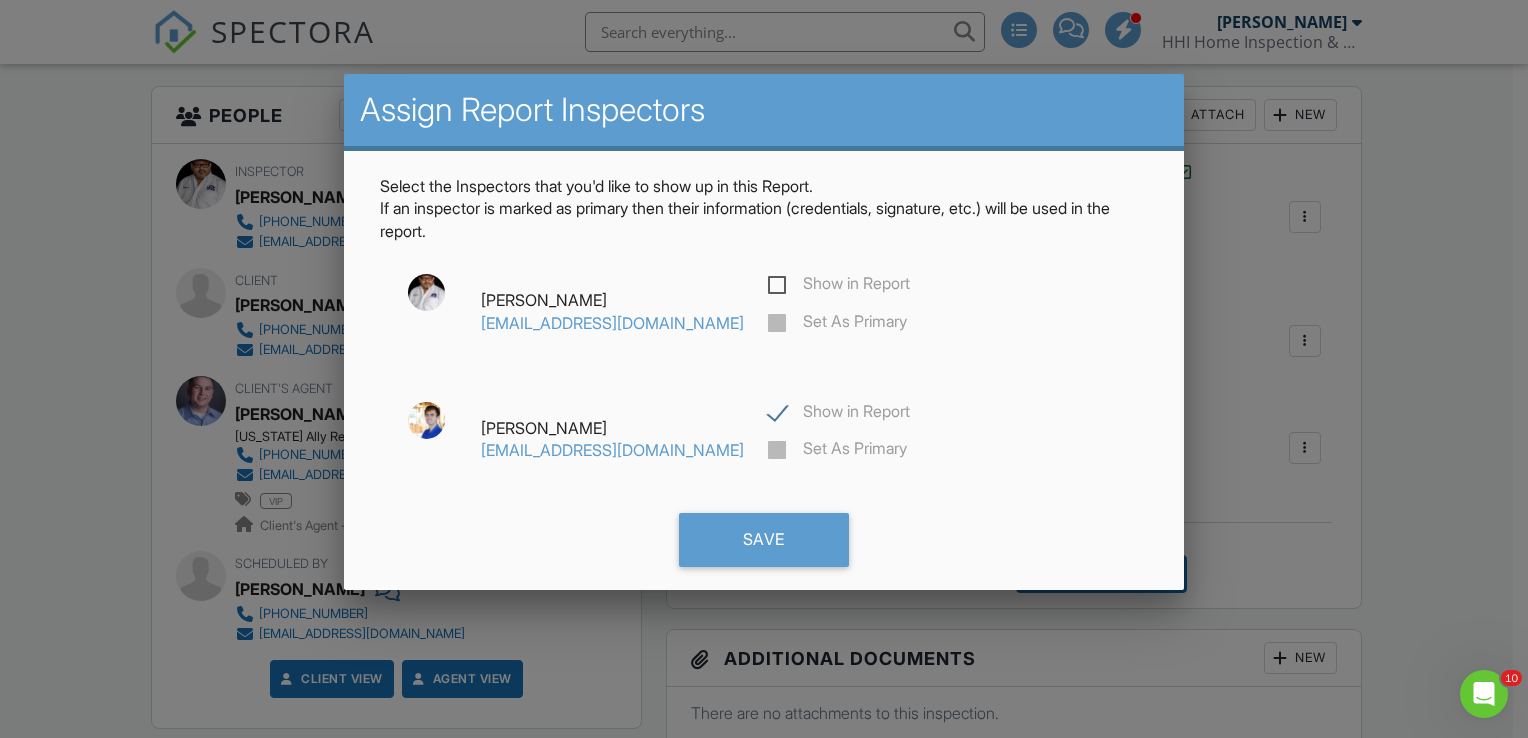 checkbox on "true" 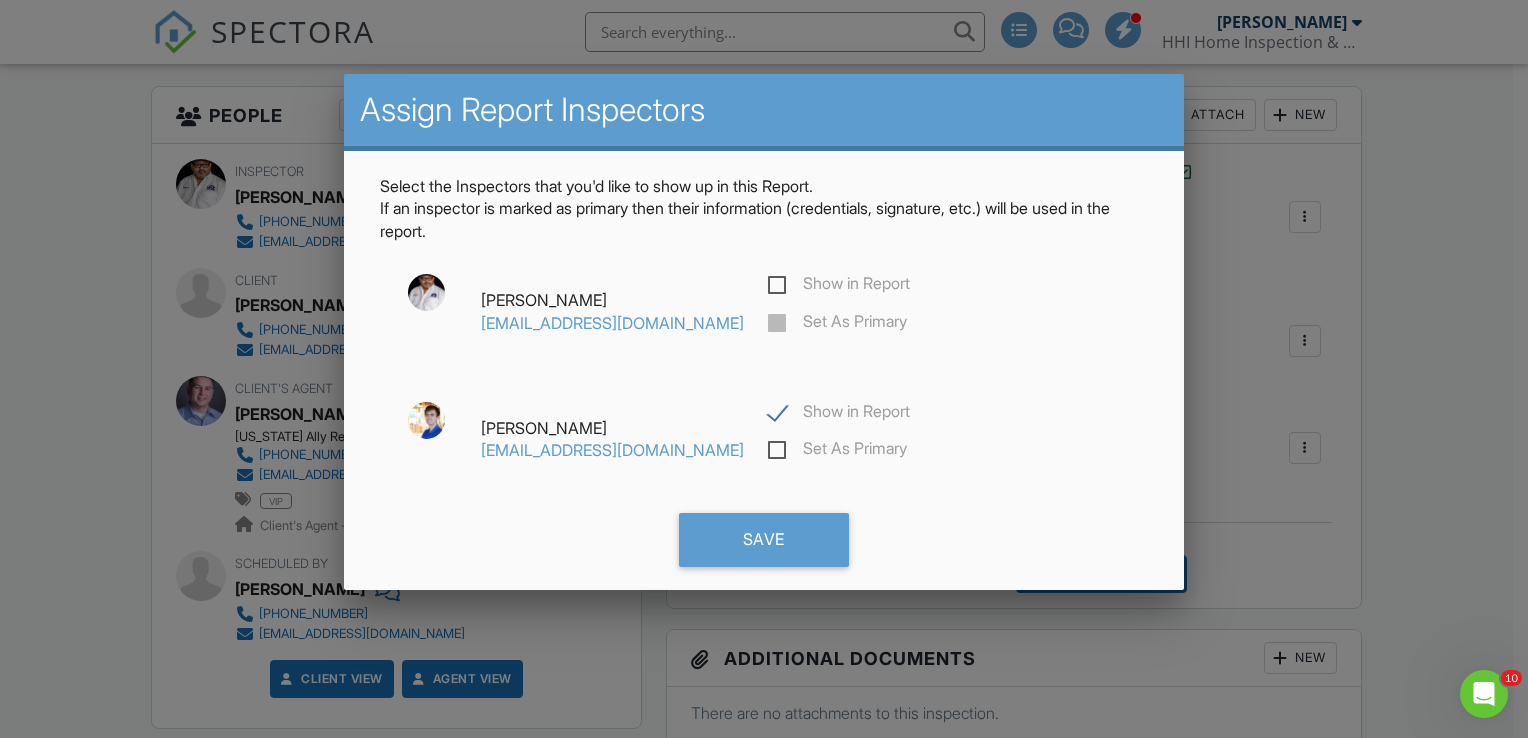 click on "Set As Primary" 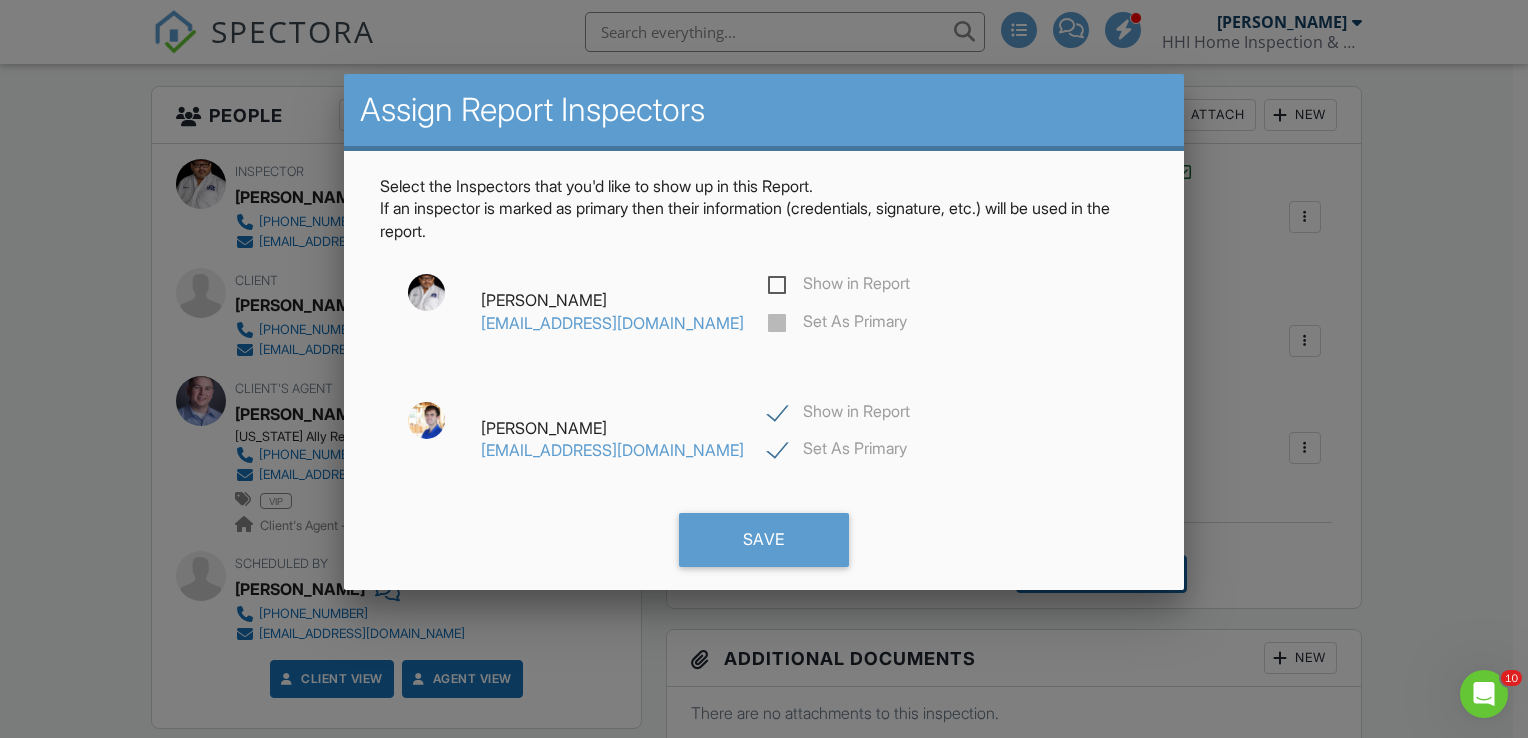 checkbox on "true" 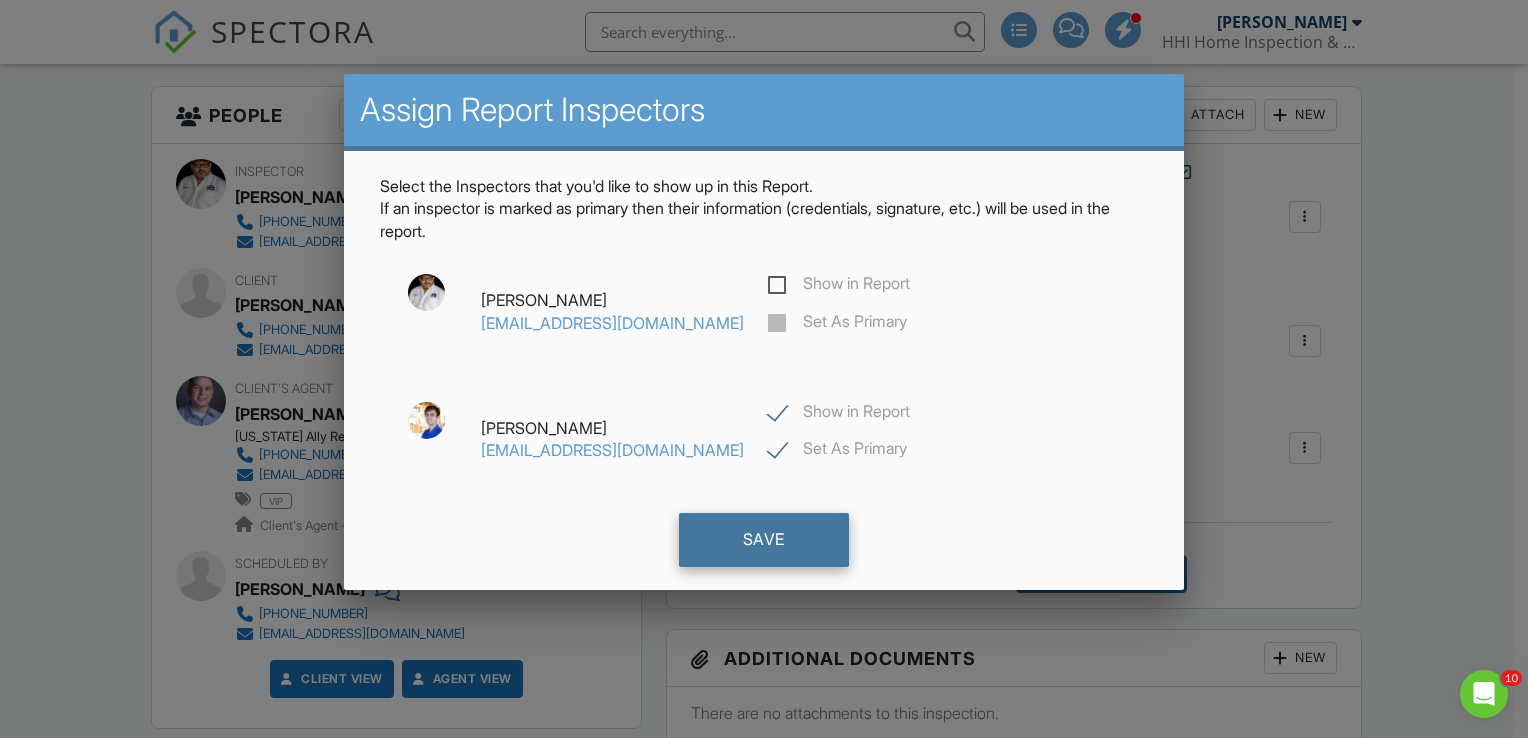 click on "Save" 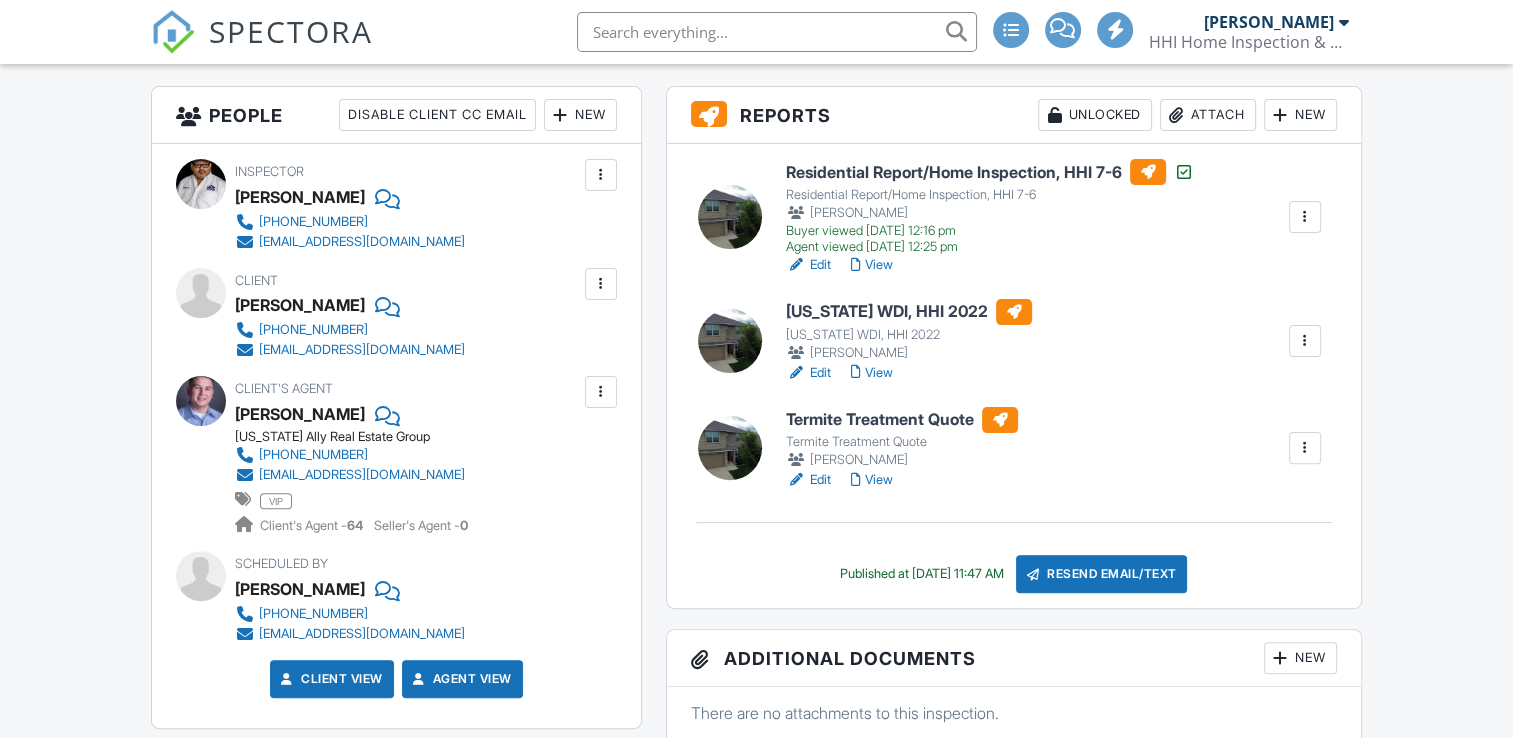 scroll, scrollTop: 500, scrollLeft: 0, axis: vertical 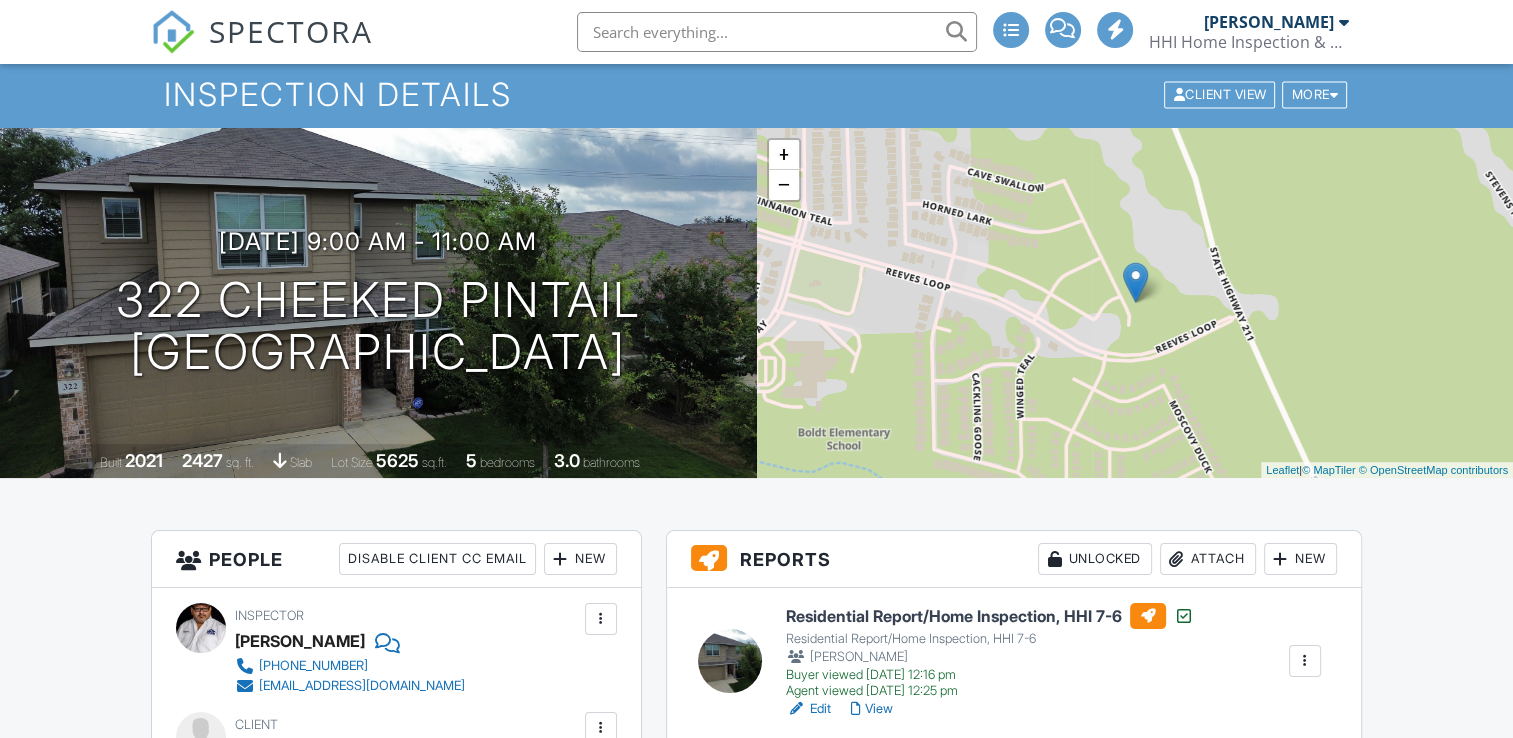 click on "Edit" at bounding box center [808, 924] 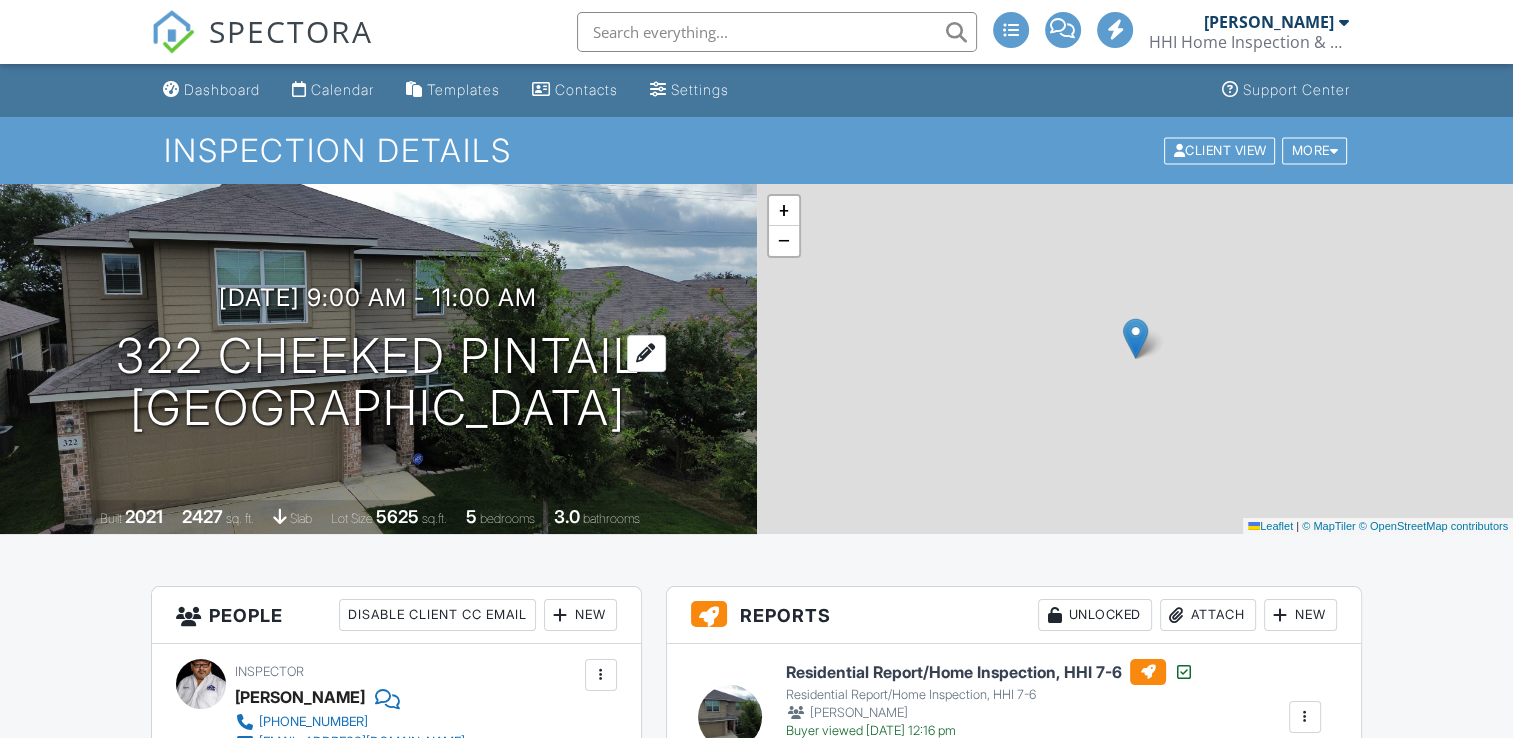 scroll, scrollTop: 155, scrollLeft: 0, axis: vertical 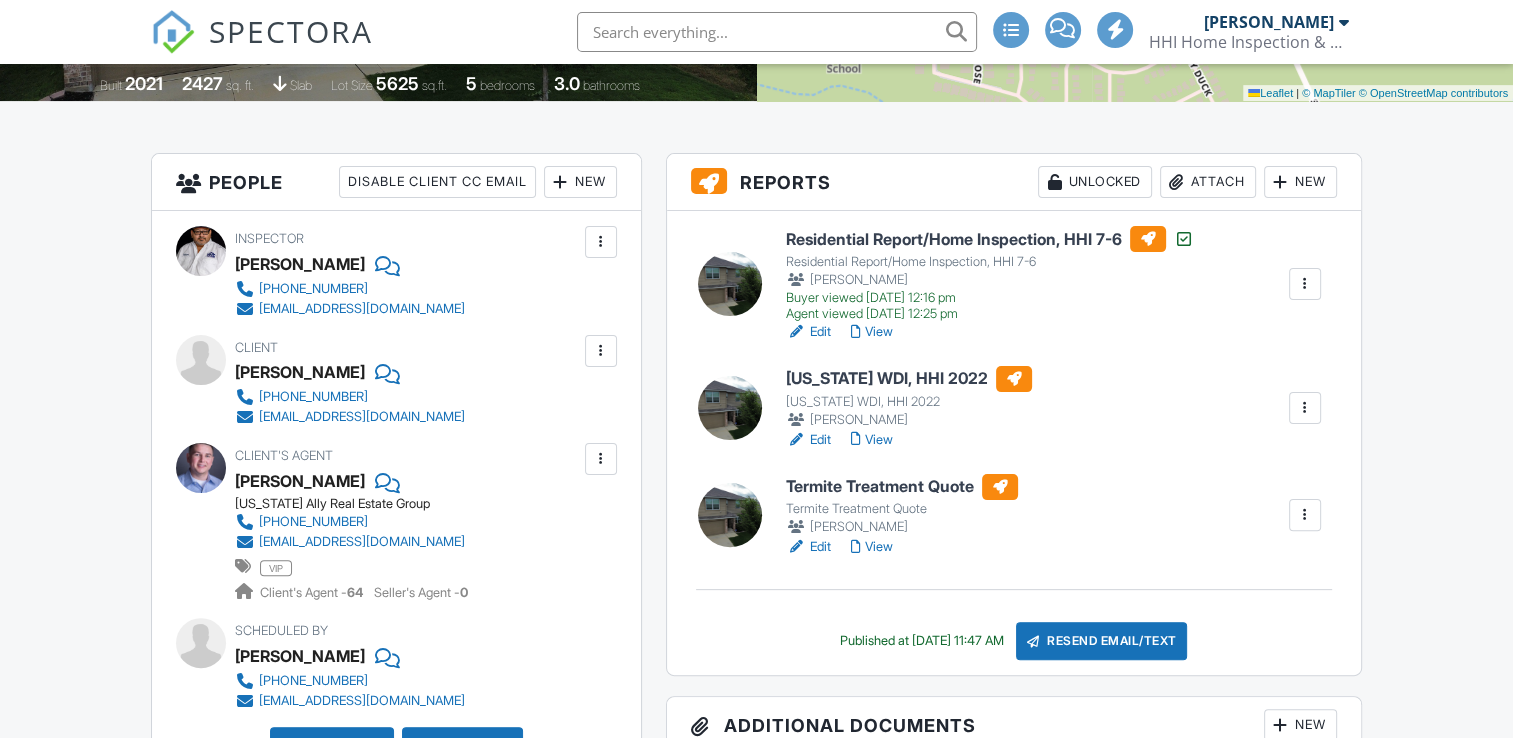 click on "Residential Report/Home Inspection, HHI 7-6
Residential Report/Home Inspection, HHI 7-6
Robert Smith, Jr
Buyer viewed 07/12/2025 12:16 pm
Agent viewed 07/12/2025 12:25 pm
Edit
View
Assign Inspectors
Copy
Reinspection Report
View Log
RRB Log
Delete
Texas WDI, HHI 2022
Texas WDI, HHI 2022
Curtis Haby
Edit
View
Quick Publish
Assign Inspectors
Copy
Delete
Termite Treatment Quote
Termite Treatment Quote
Robert Smith, Jr
Edit
View
Quick Publish
Assign Inspectors
Copy
Delete
Published at 07/12/2025 11:47 AM
Resend Email/Text" at bounding box center (1014, 443) 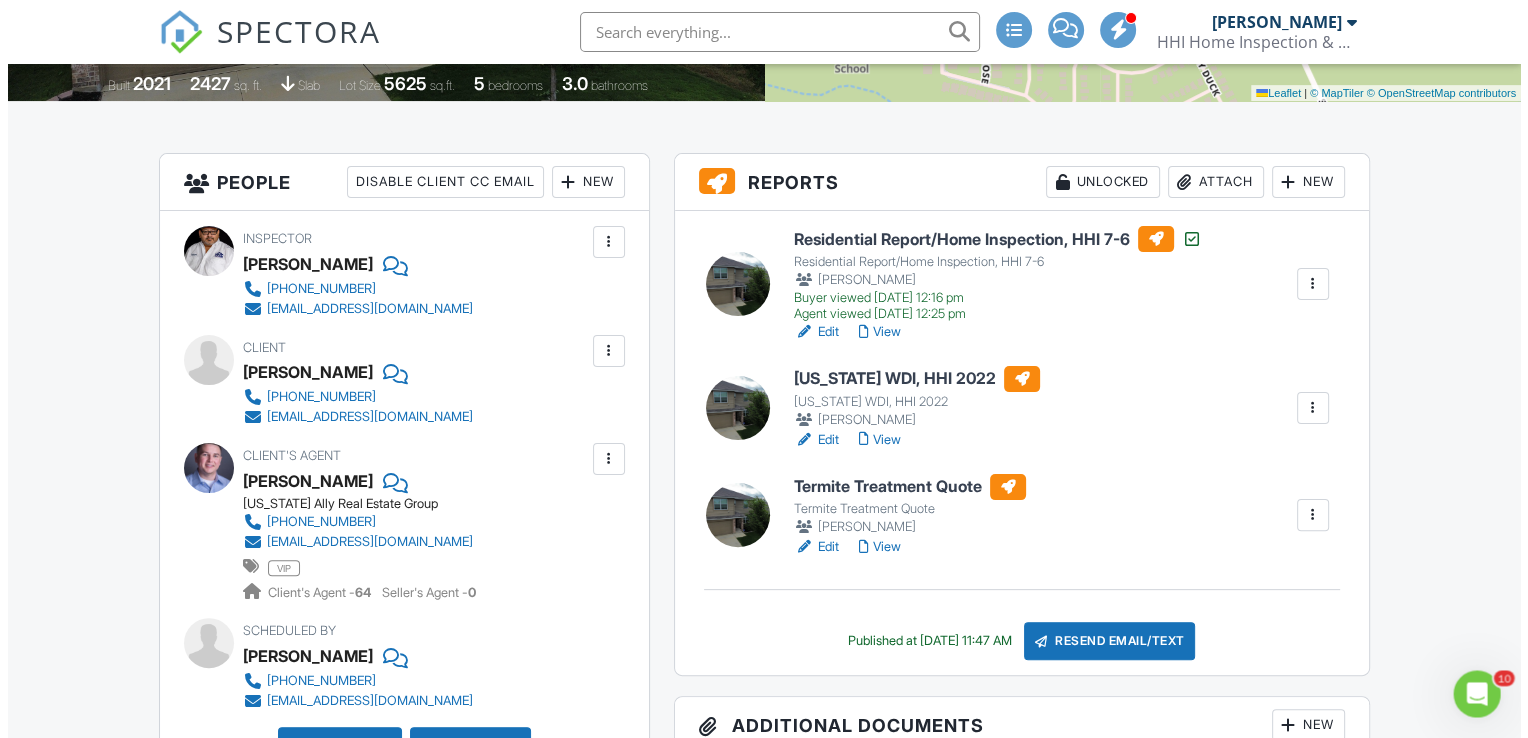 scroll, scrollTop: 0, scrollLeft: 0, axis: both 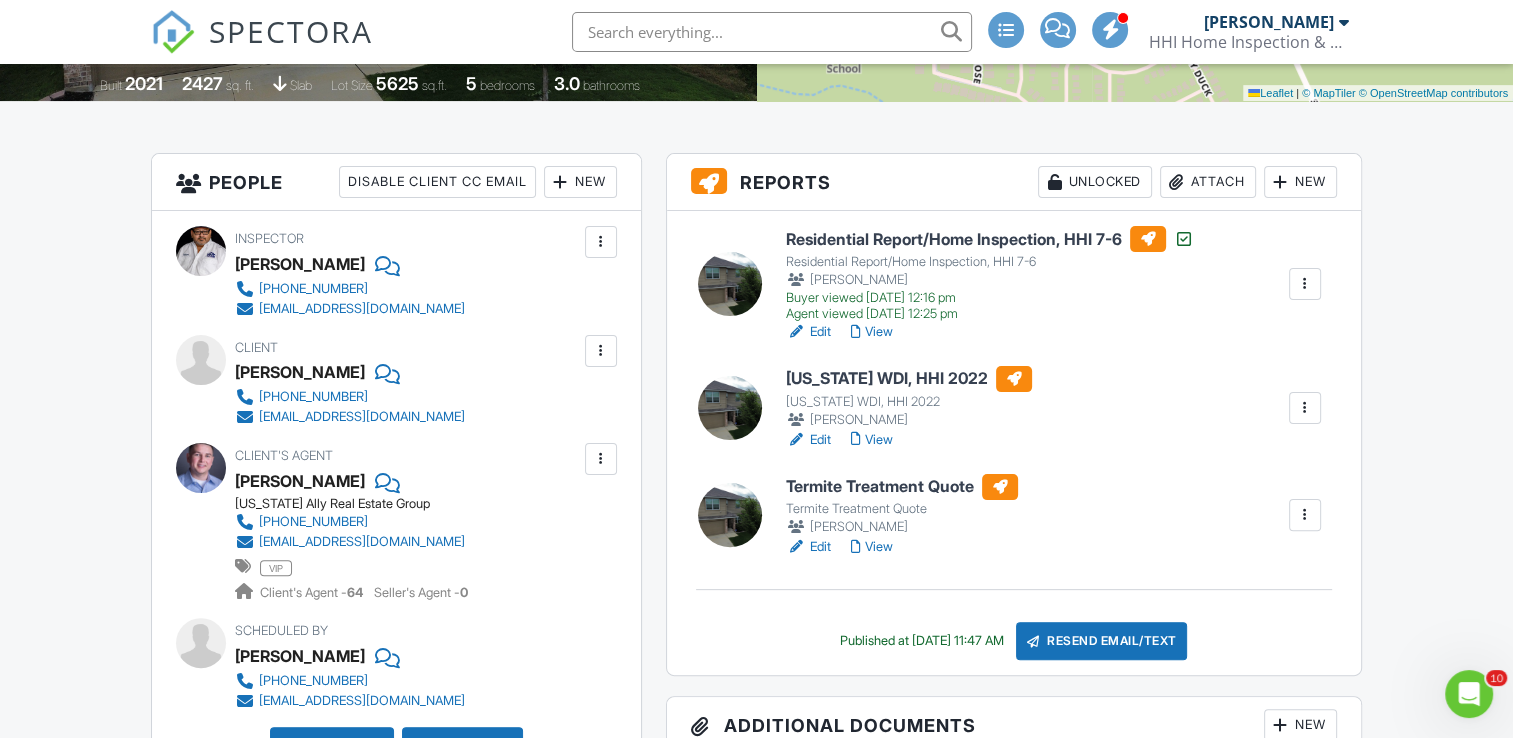 click on "Resend Email/Text" at bounding box center [1102, 641] 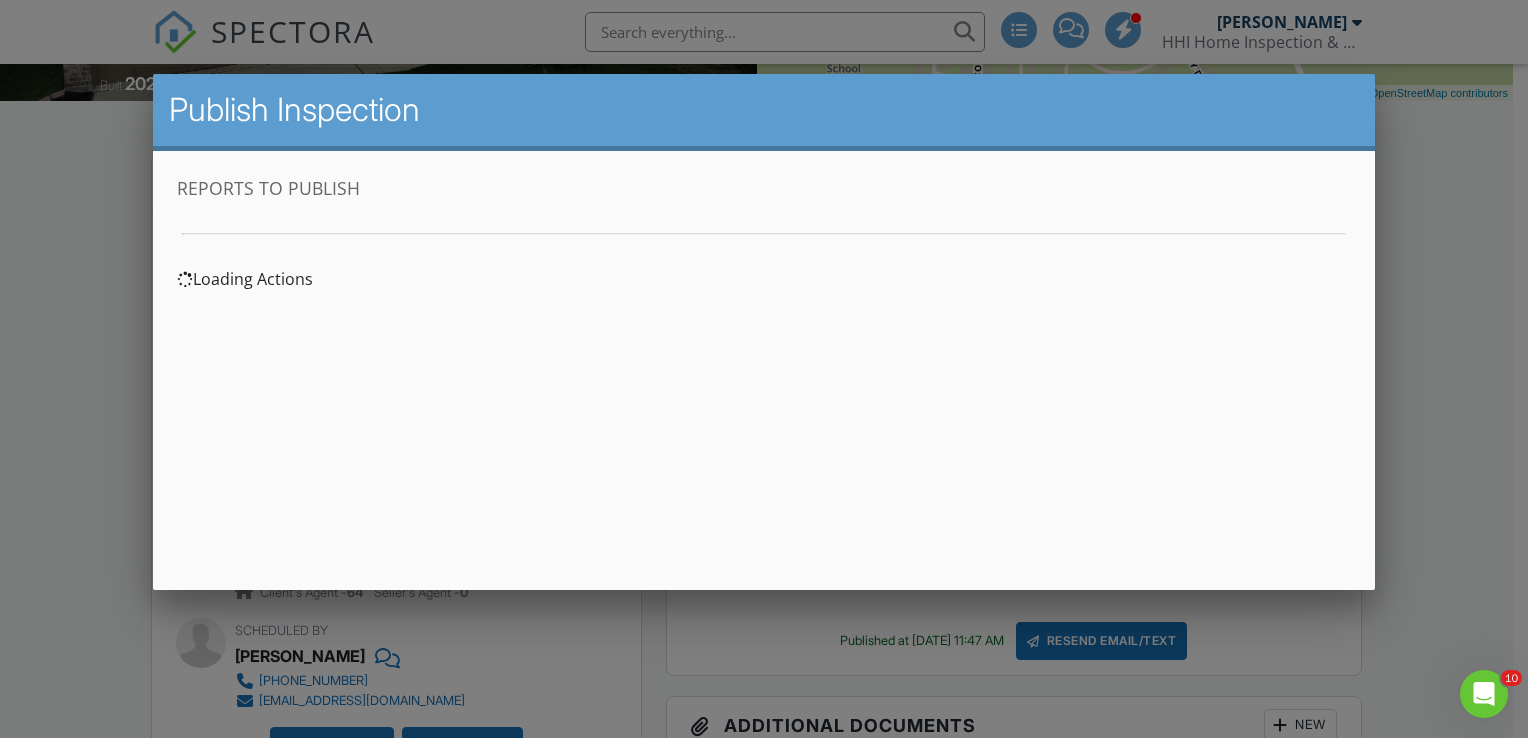 scroll, scrollTop: 0, scrollLeft: 0, axis: both 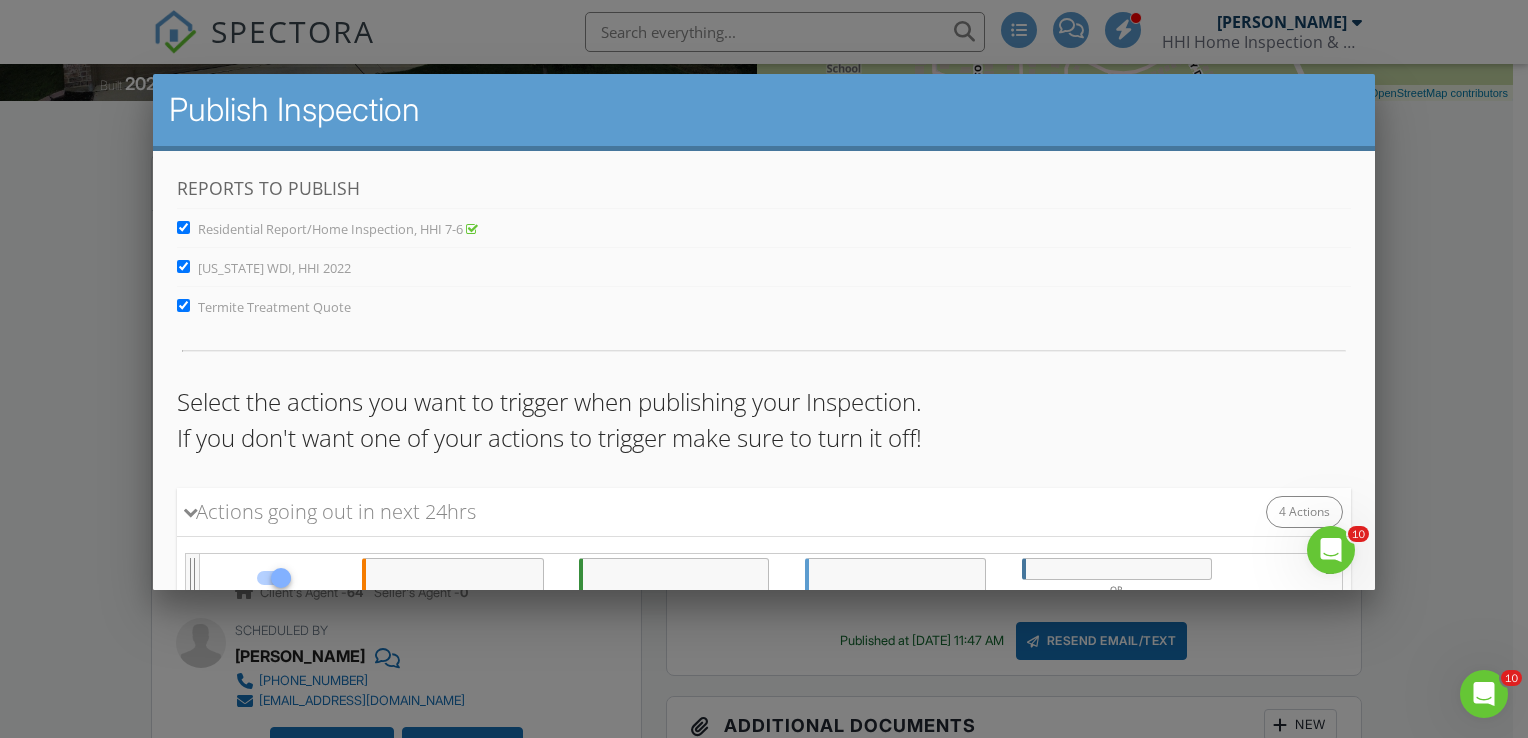 click on "Residential Report/Home Inspection, HHI 7-6" at bounding box center (182, 226) 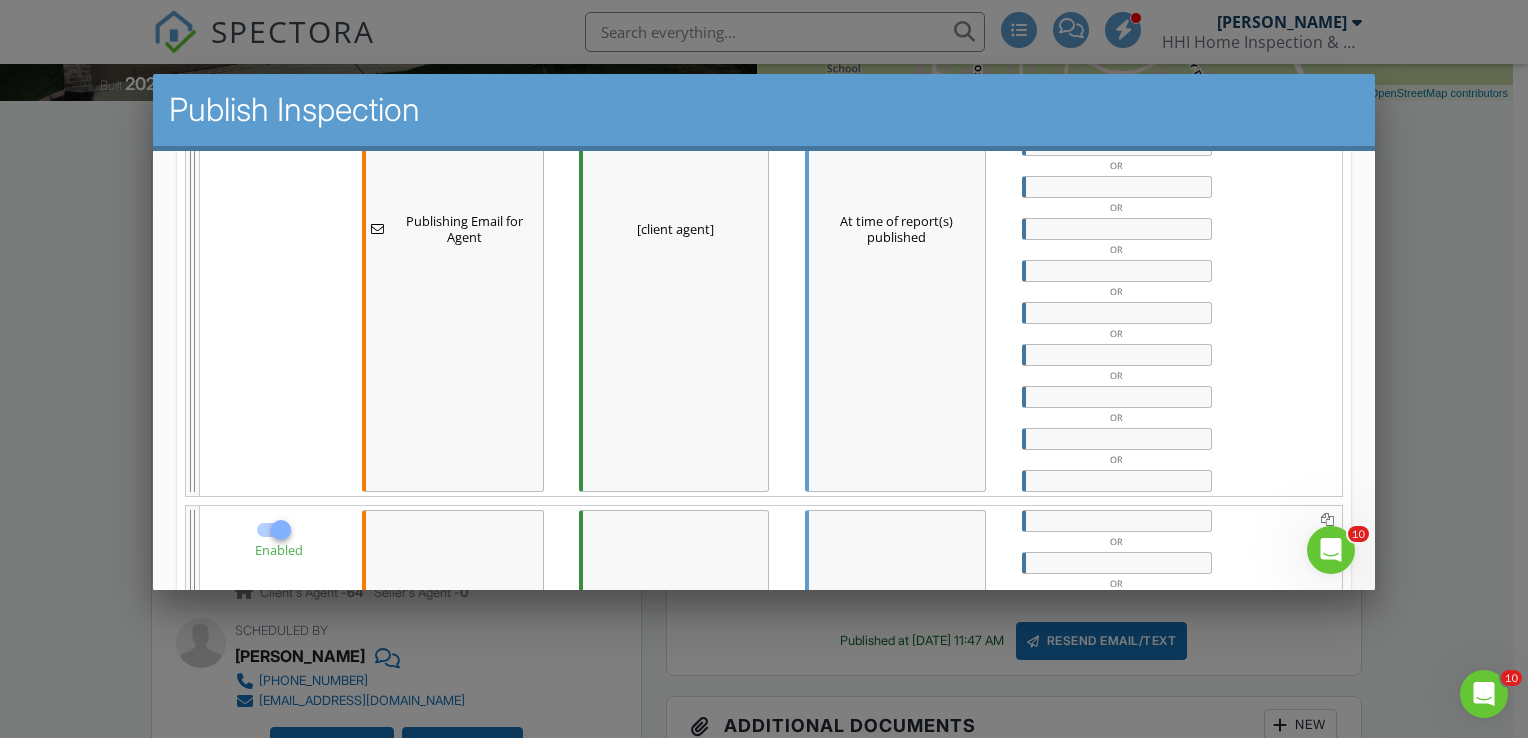 scroll, scrollTop: 1792, scrollLeft: 0, axis: vertical 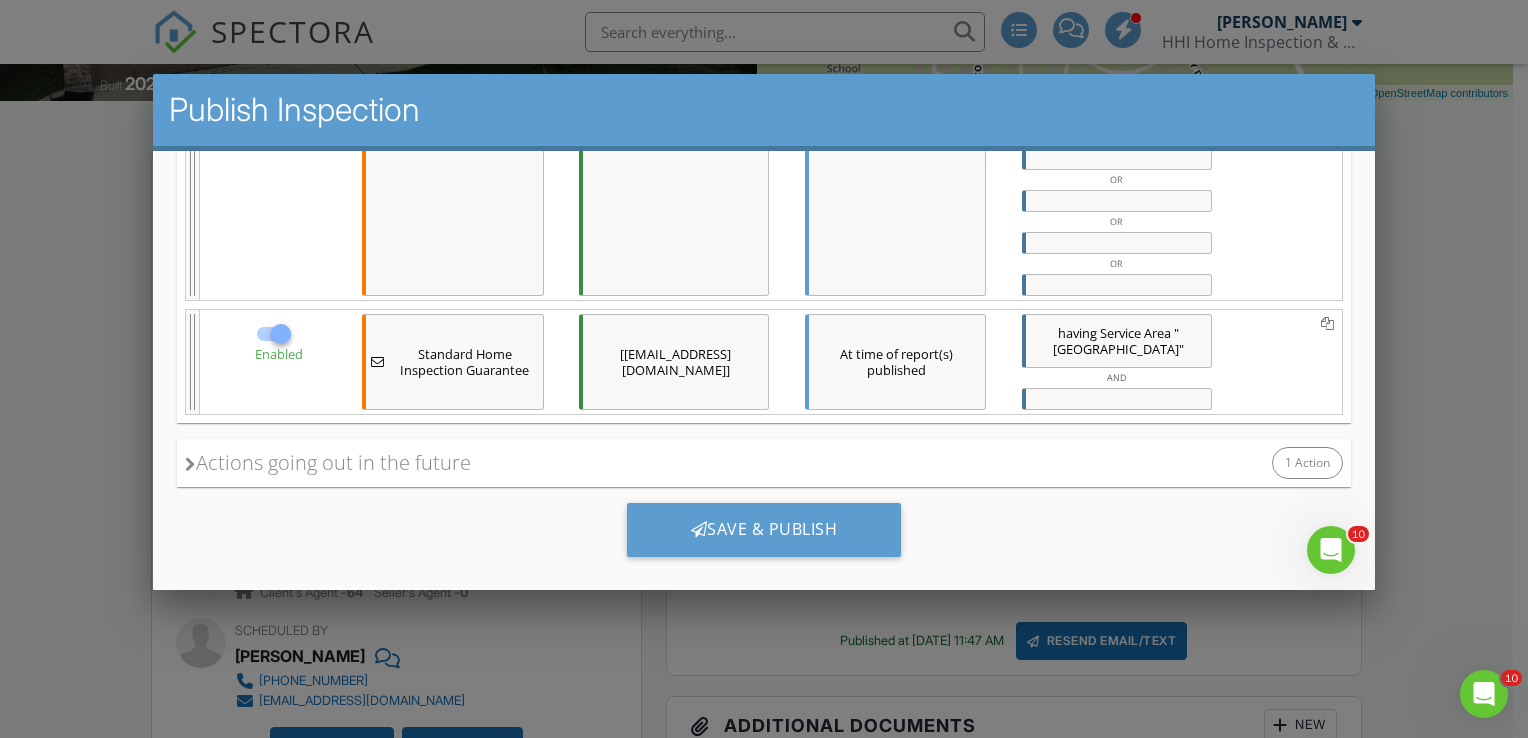 drag, startPoint x: 587, startPoint y: 270, endPoint x: 795, endPoint y: 741, distance: 514.8835 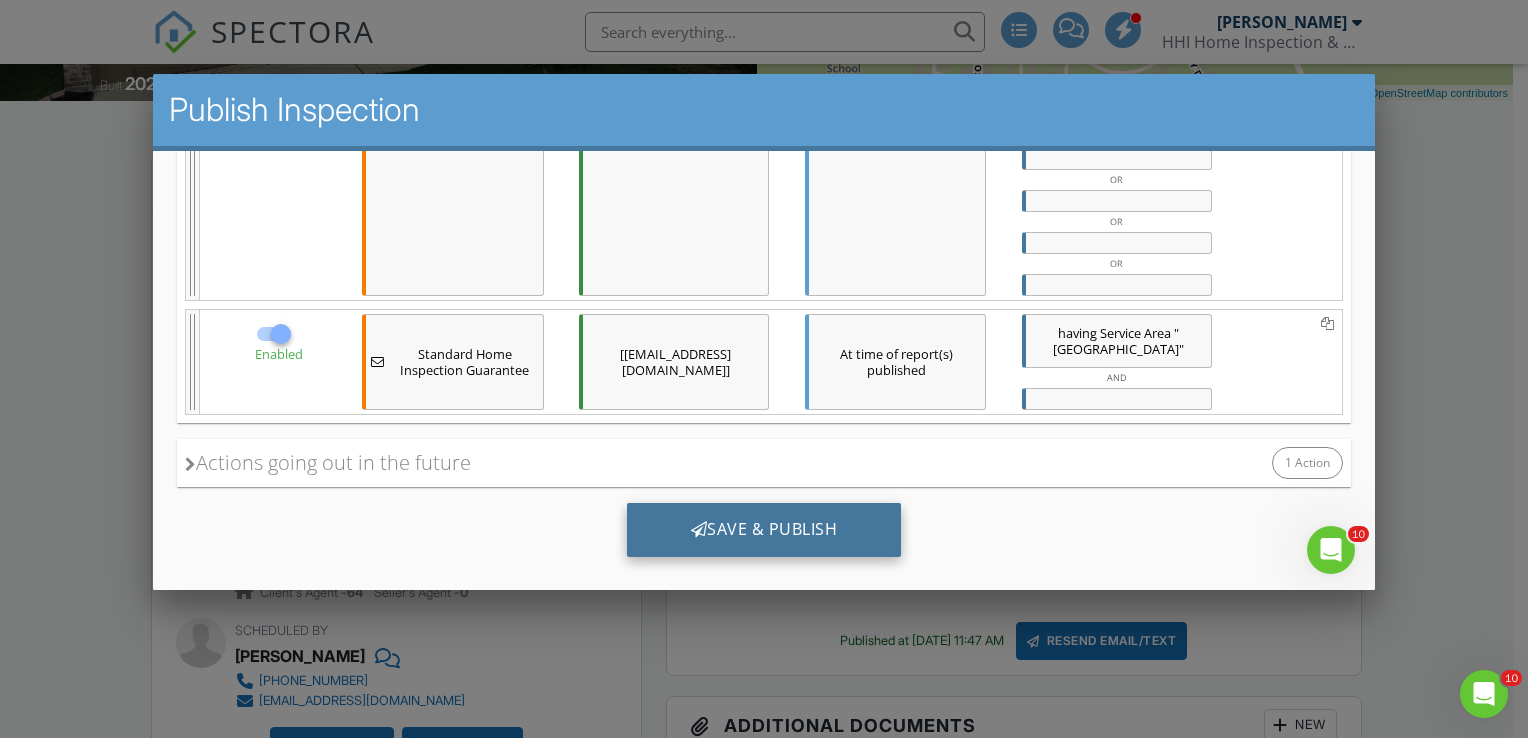 click on "Save & Publish" at bounding box center (763, 529) 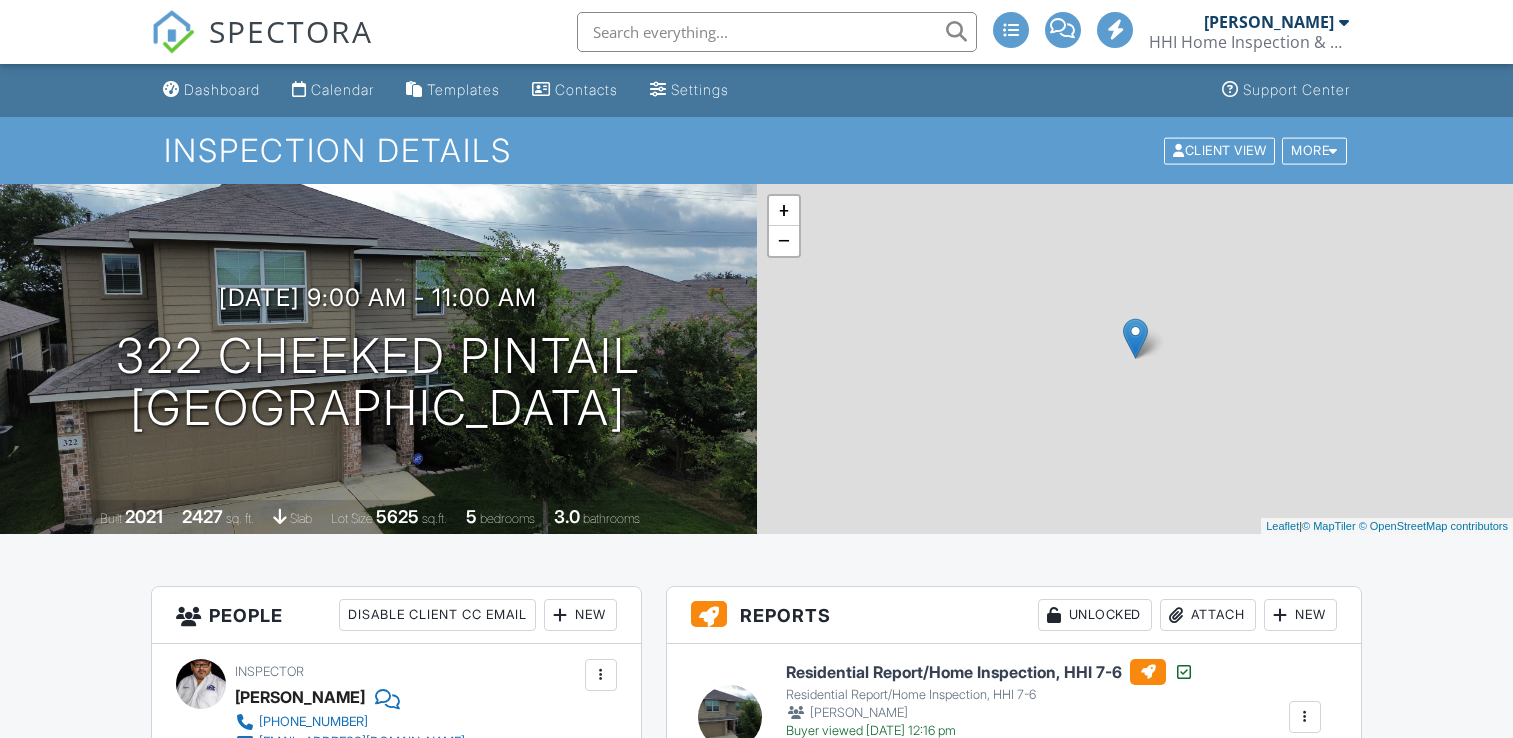 scroll, scrollTop: 0, scrollLeft: 0, axis: both 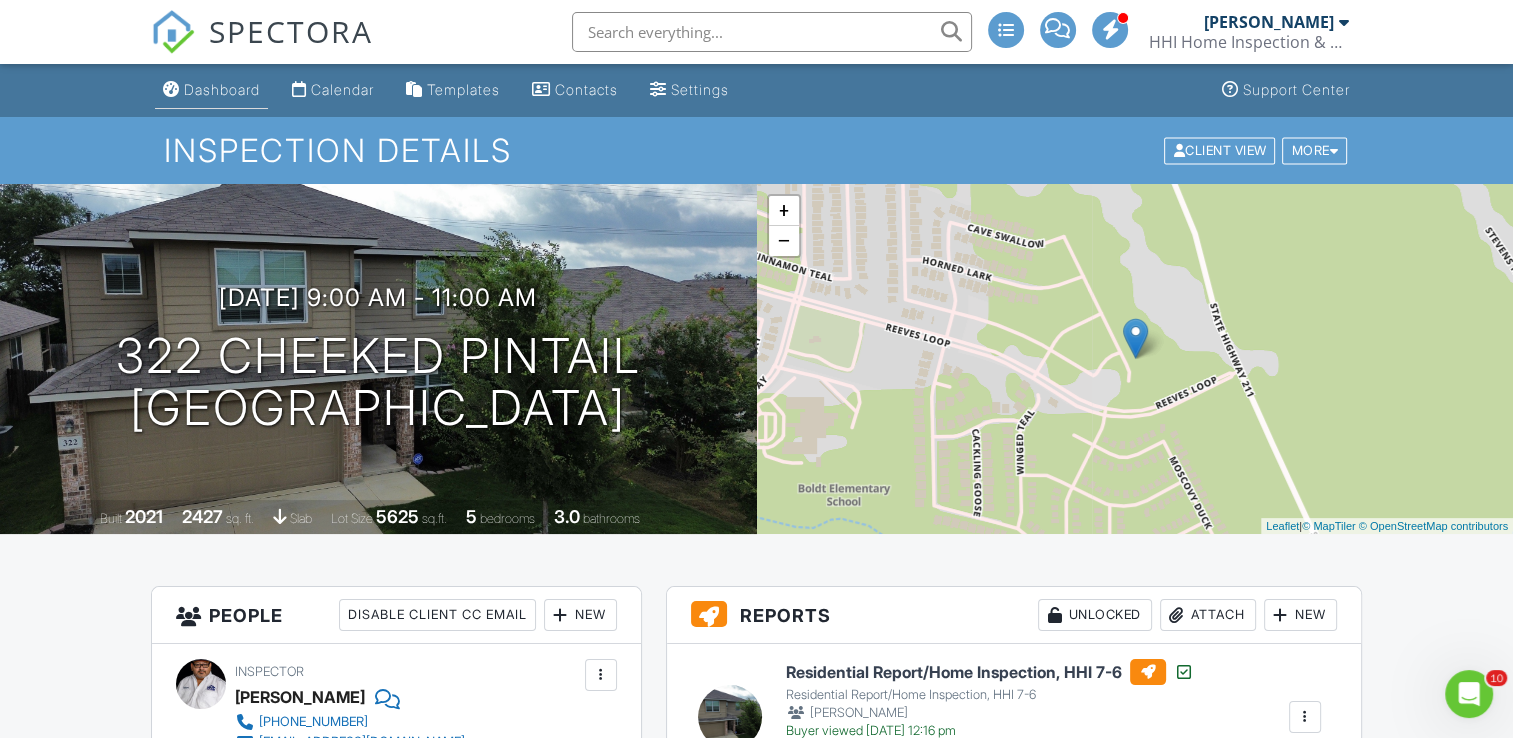 click on "Dashboard" at bounding box center (222, 89) 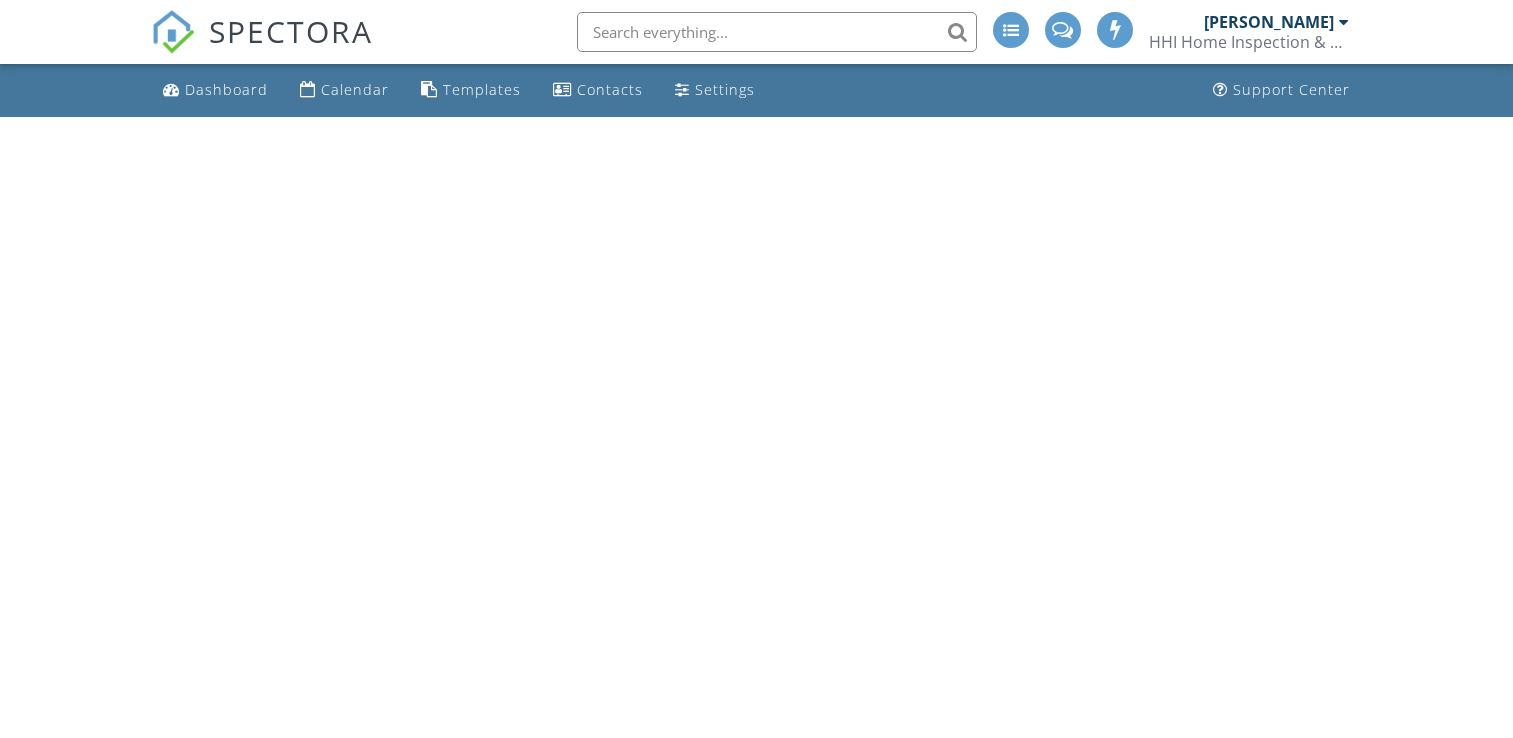 scroll, scrollTop: 0, scrollLeft: 0, axis: both 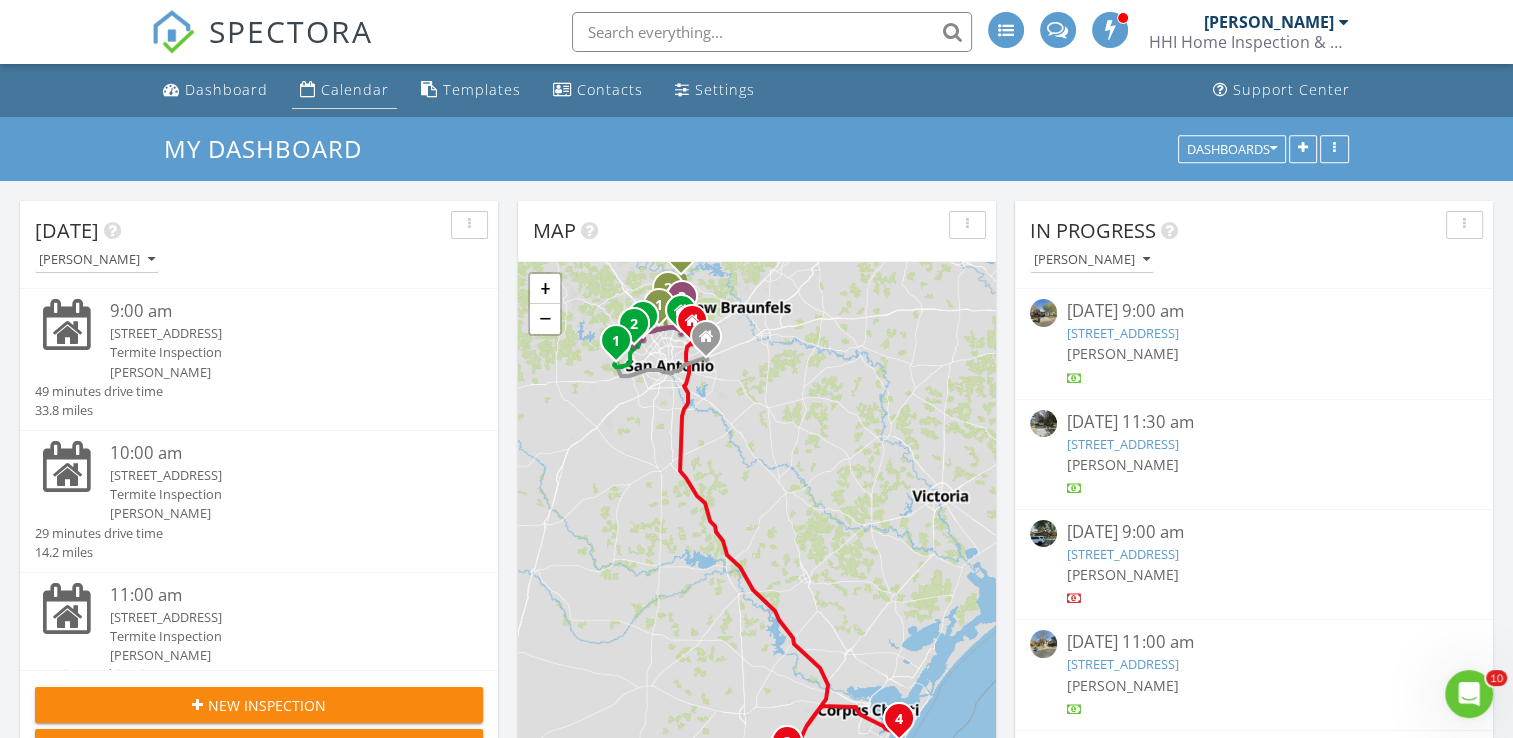 click on "Calendar" at bounding box center (355, 89) 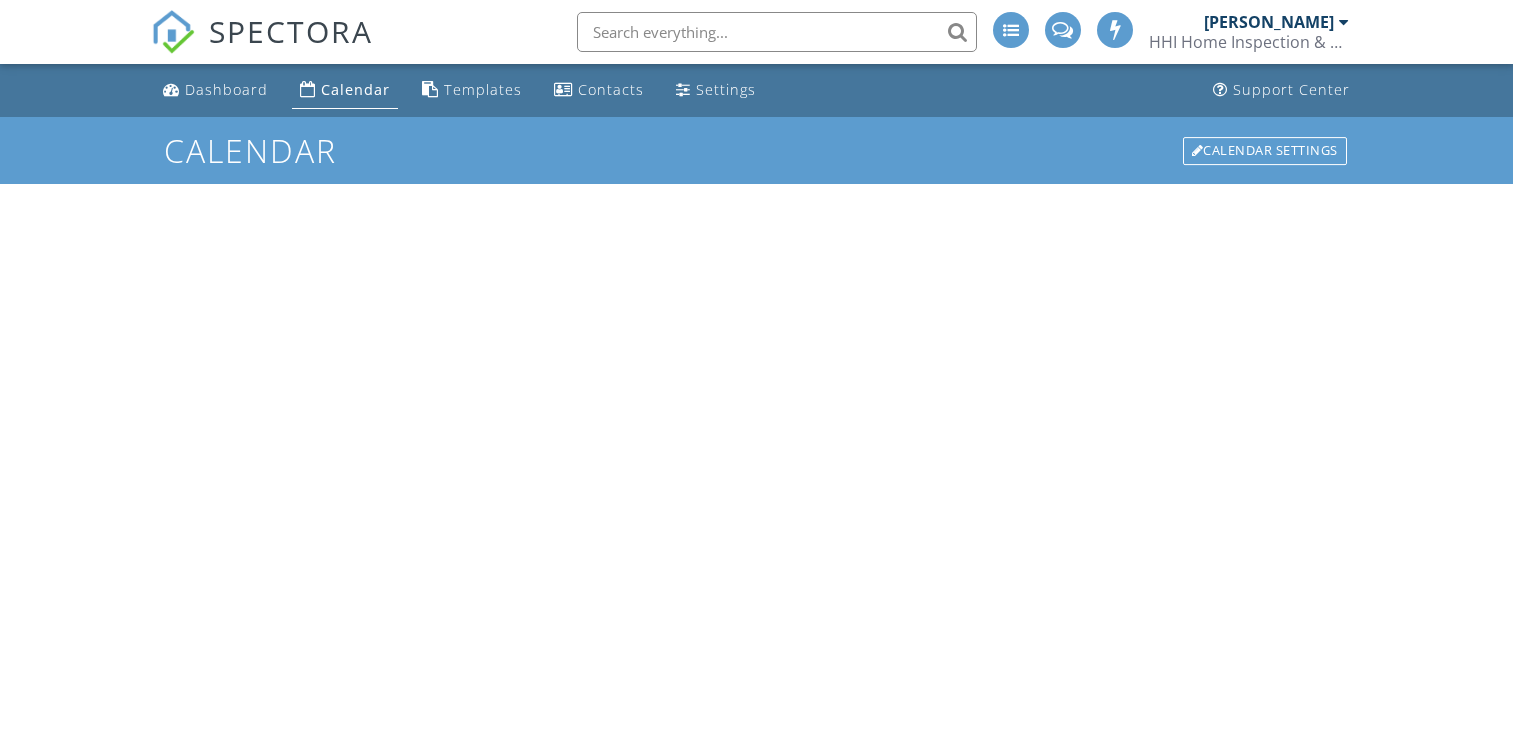 scroll, scrollTop: 0, scrollLeft: 0, axis: both 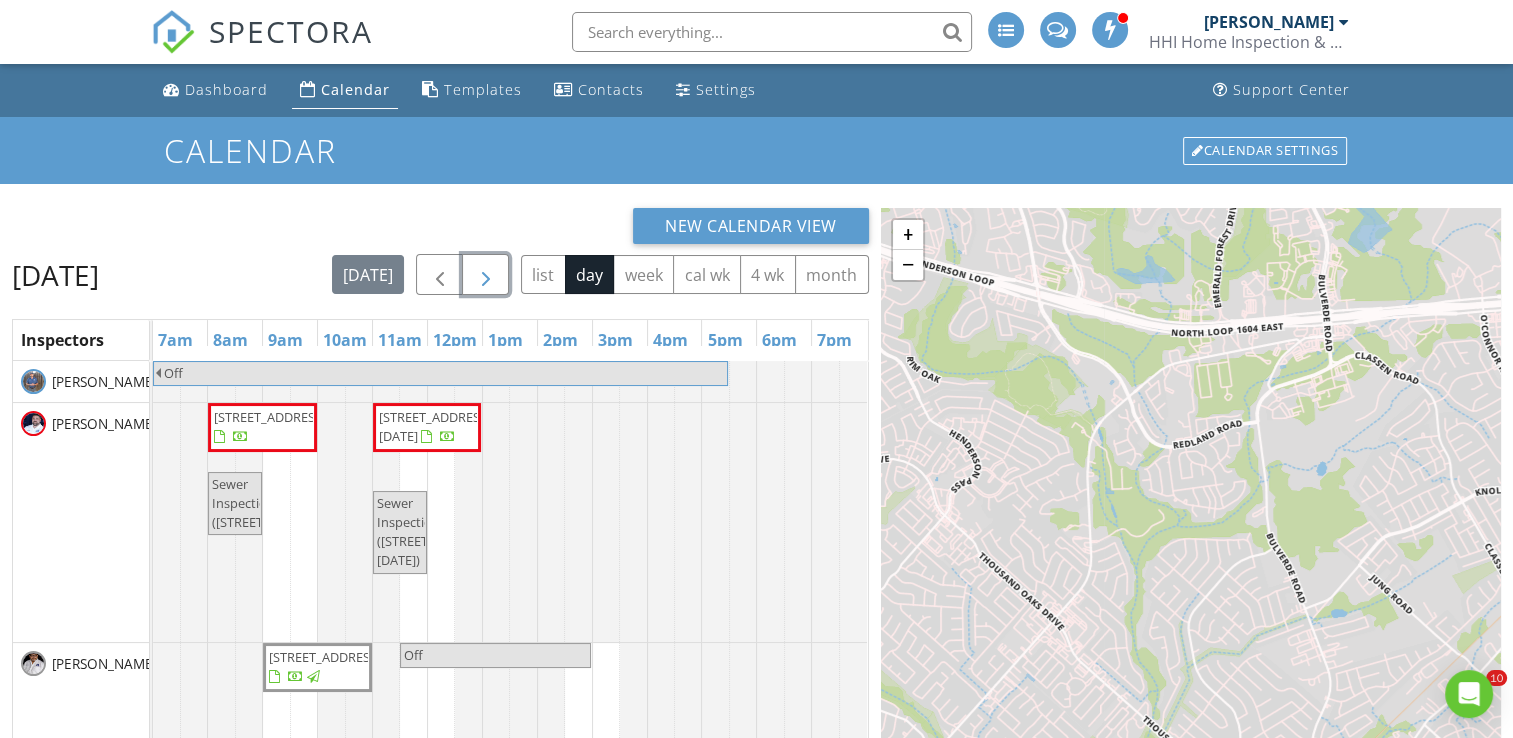 click at bounding box center (485, 274) 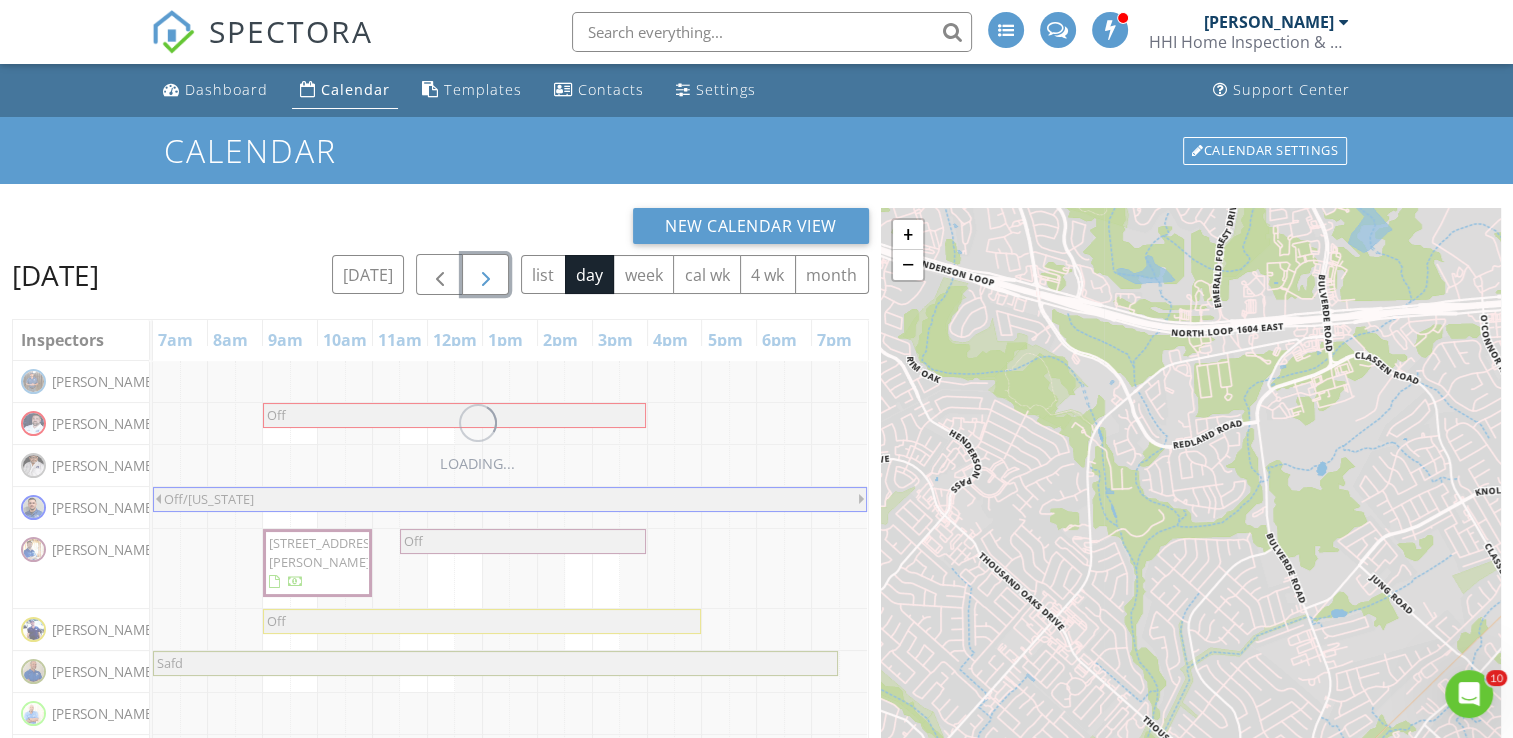 scroll, scrollTop: 0, scrollLeft: 0, axis: both 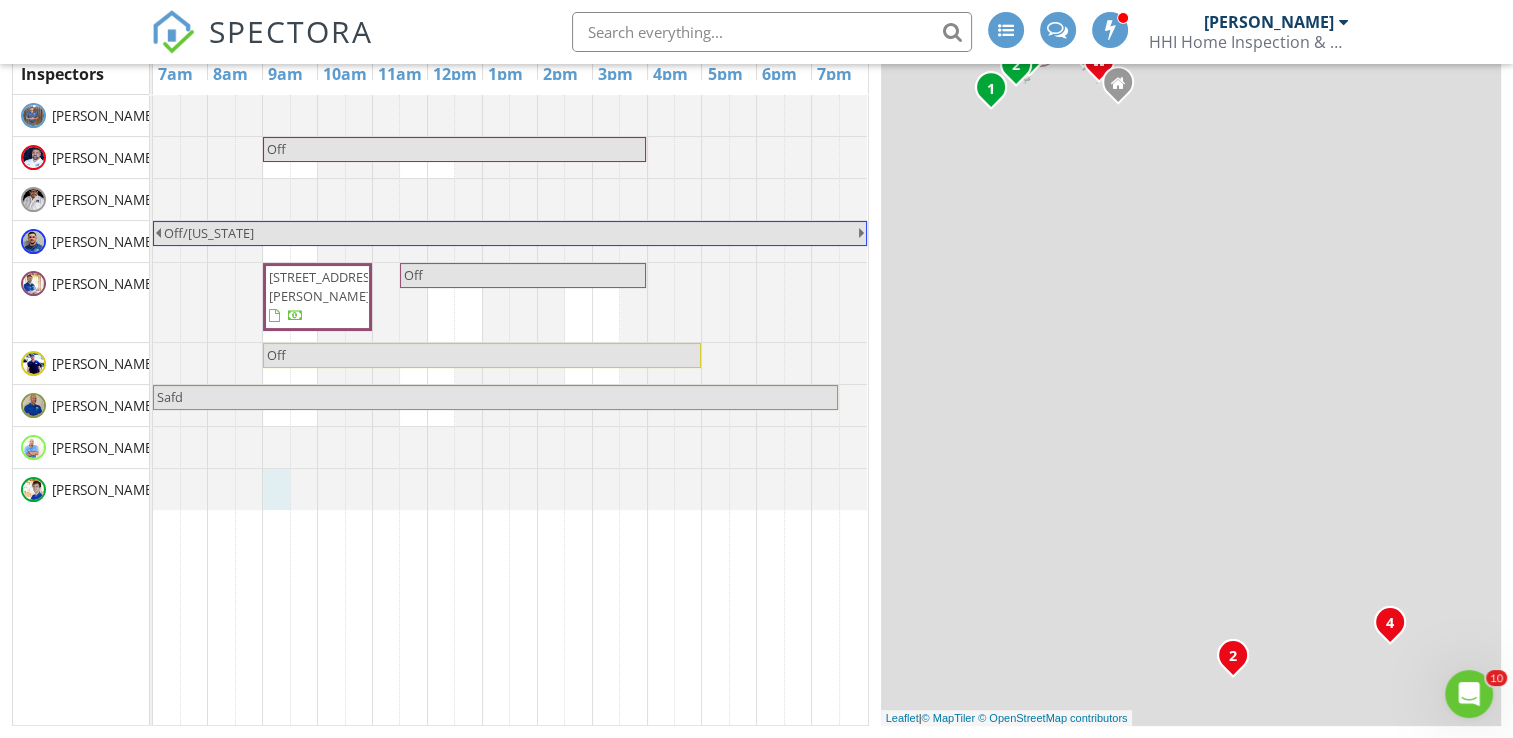 click at bounding box center [153, 489] 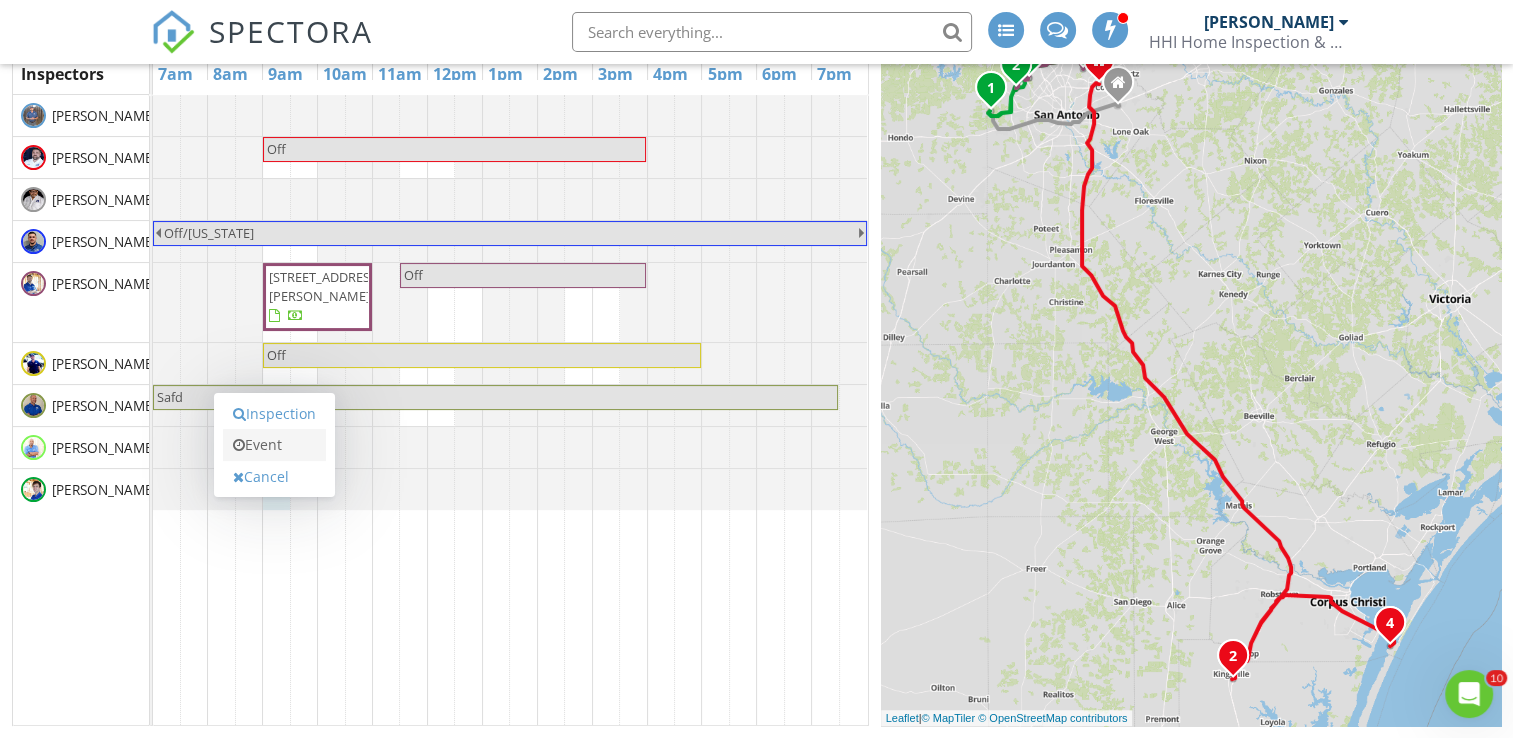 click on "Event" at bounding box center (274, 445) 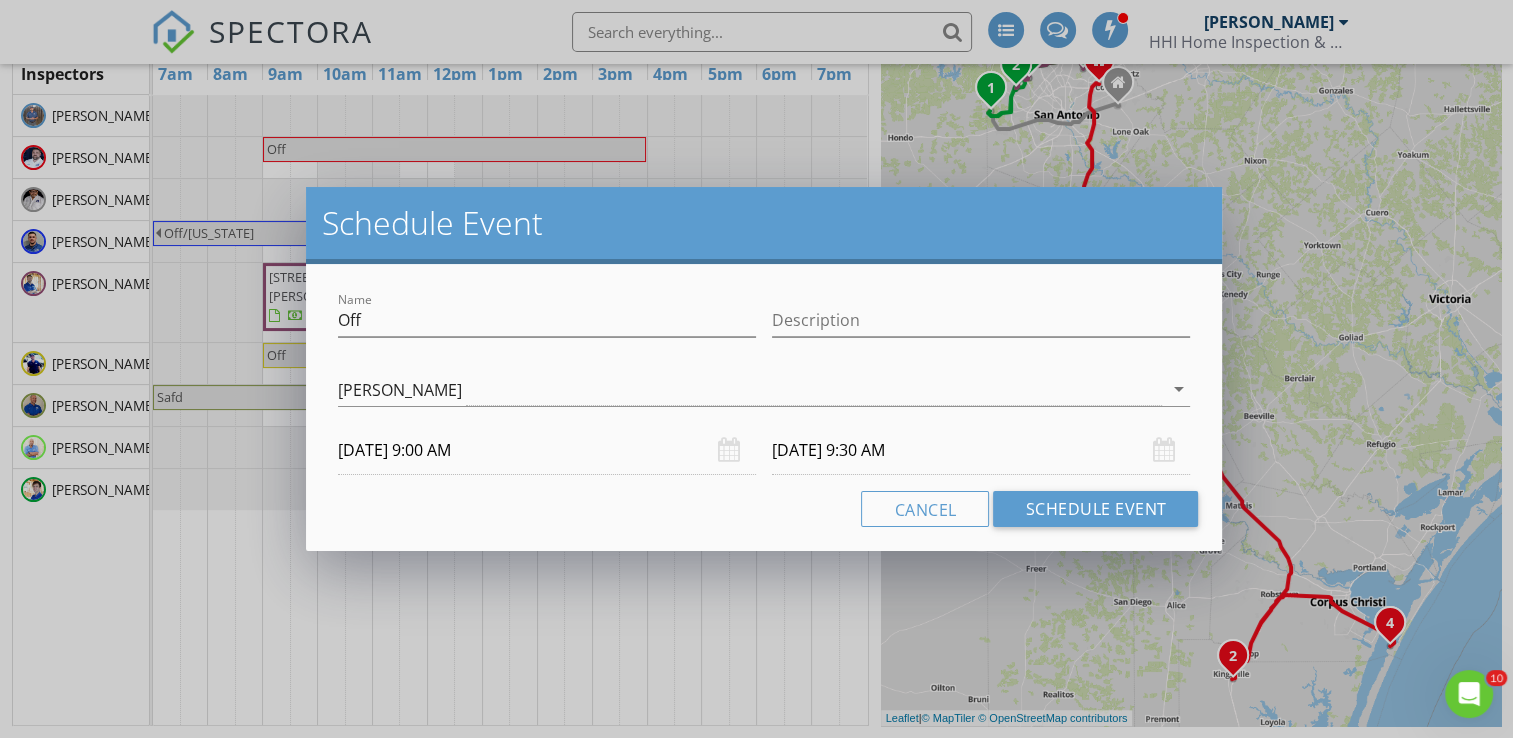 click on "[DATE] 9:30 AM" at bounding box center [981, 450] 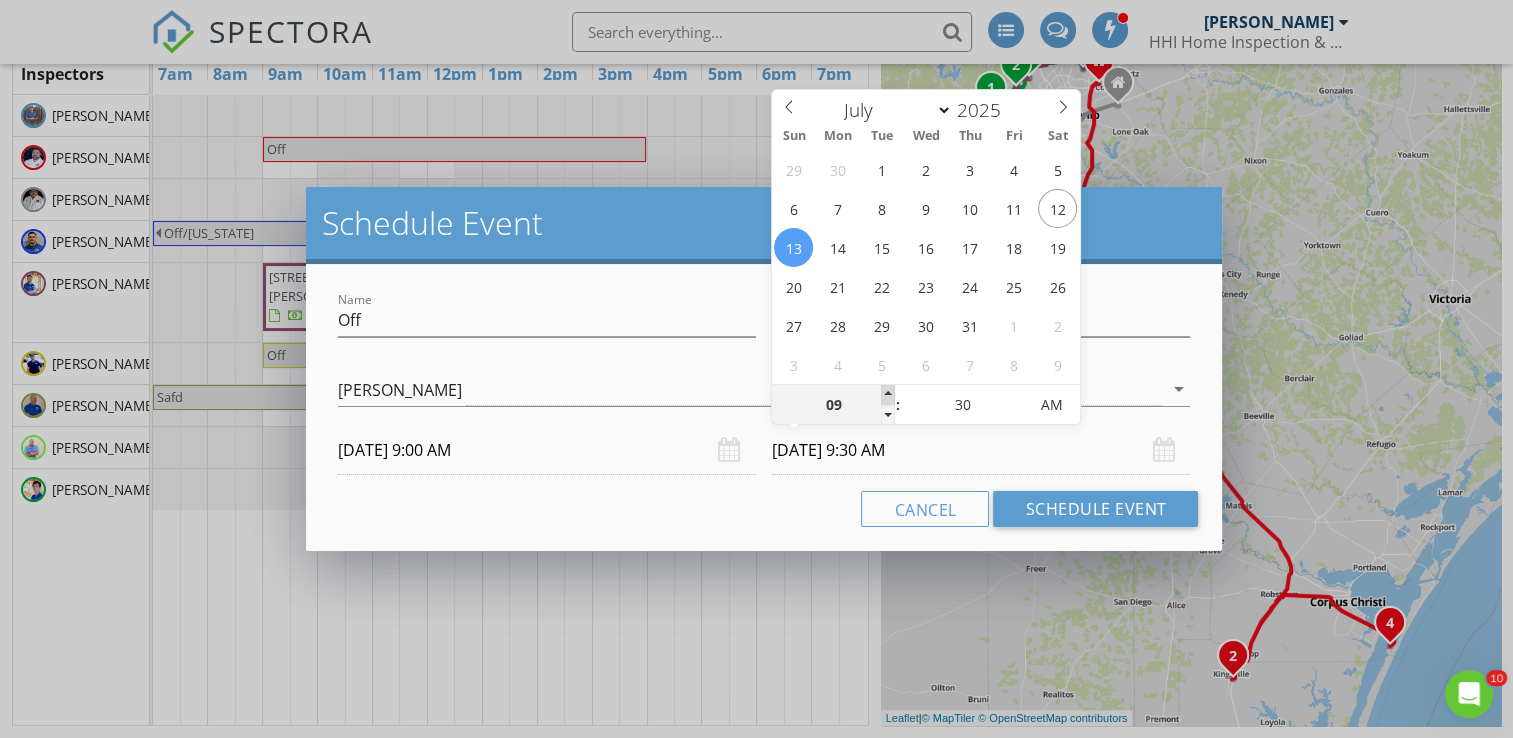 type on "10" 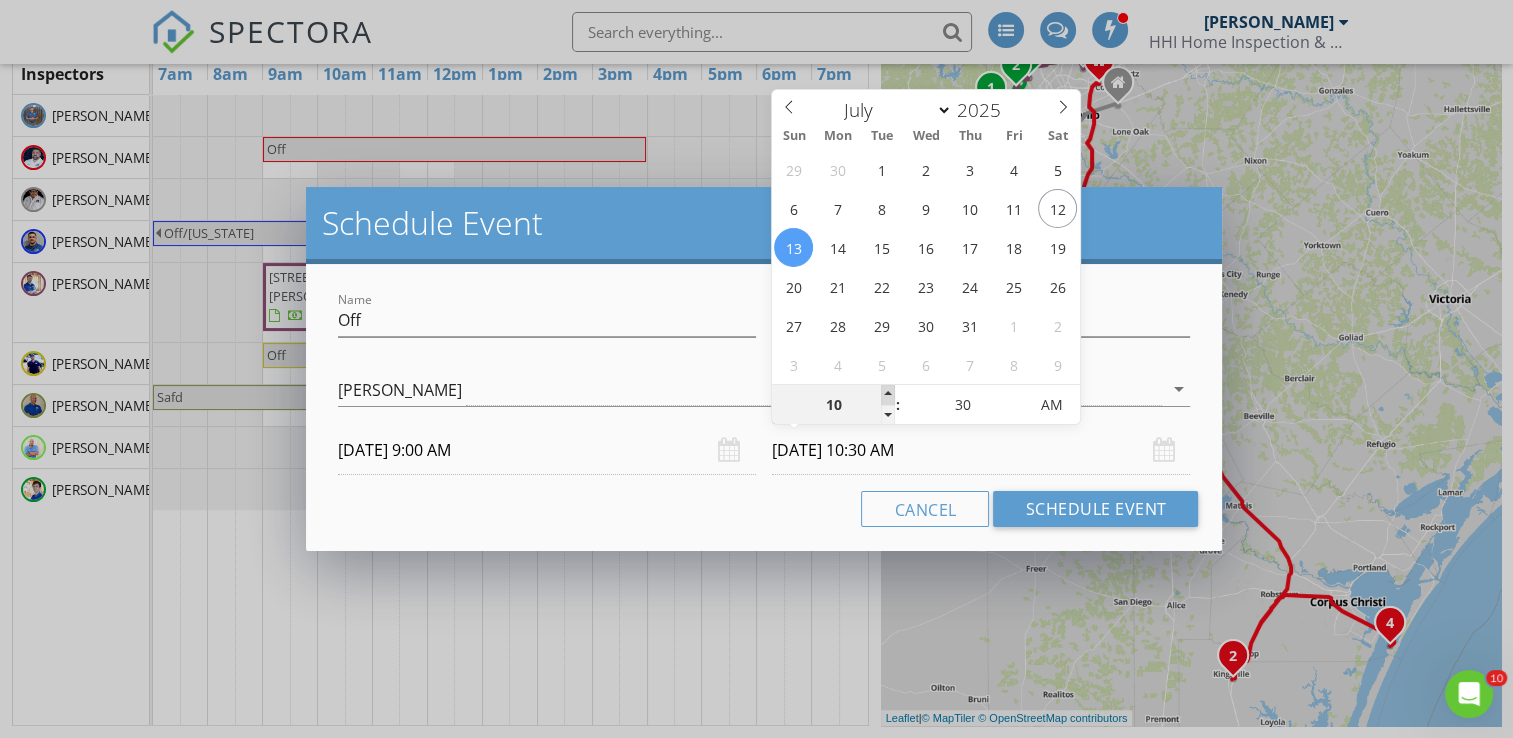 click at bounding box center (888, 395) 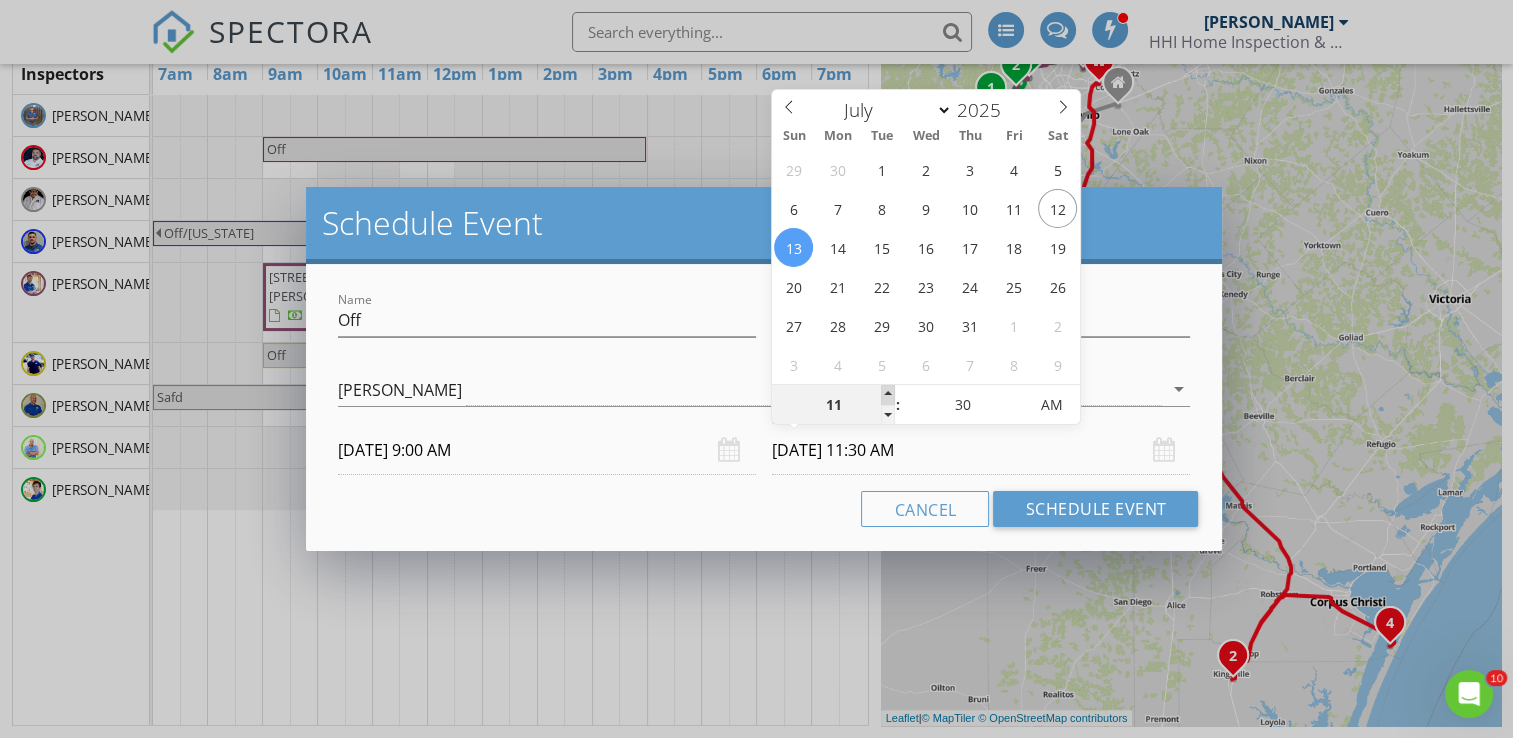 click at bounding box center (888, 395) 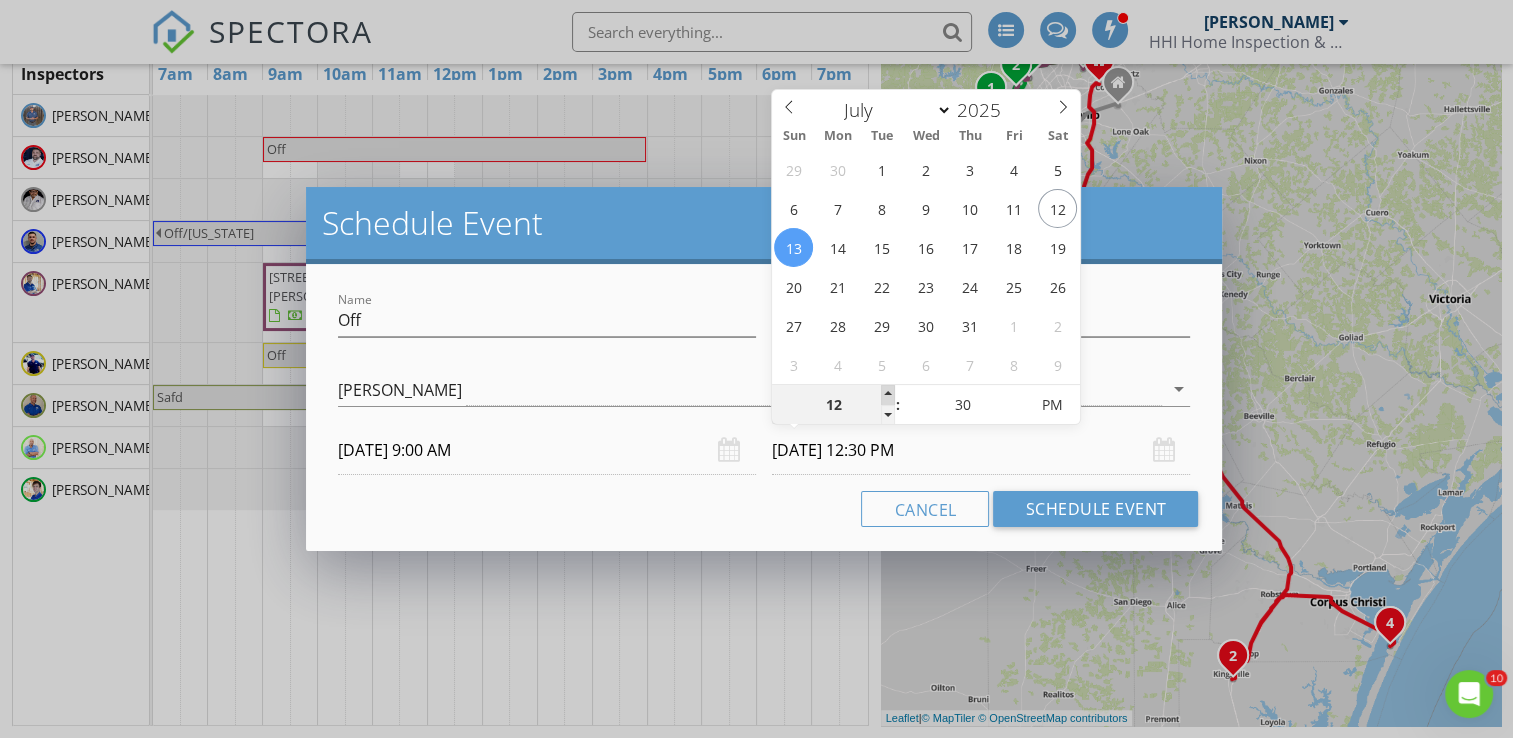 click at bounding box center [888, 395] 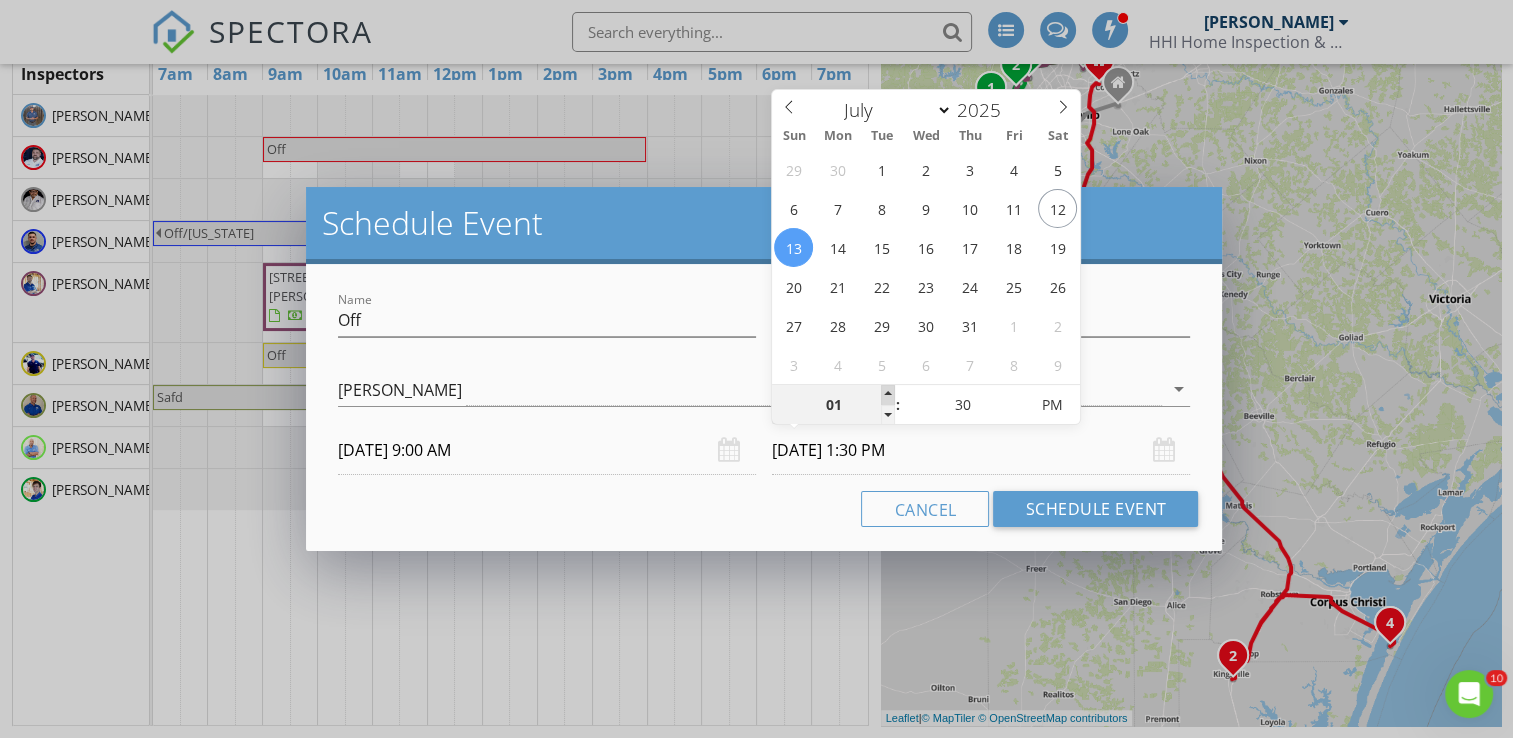click at bounding box center [888, 395] 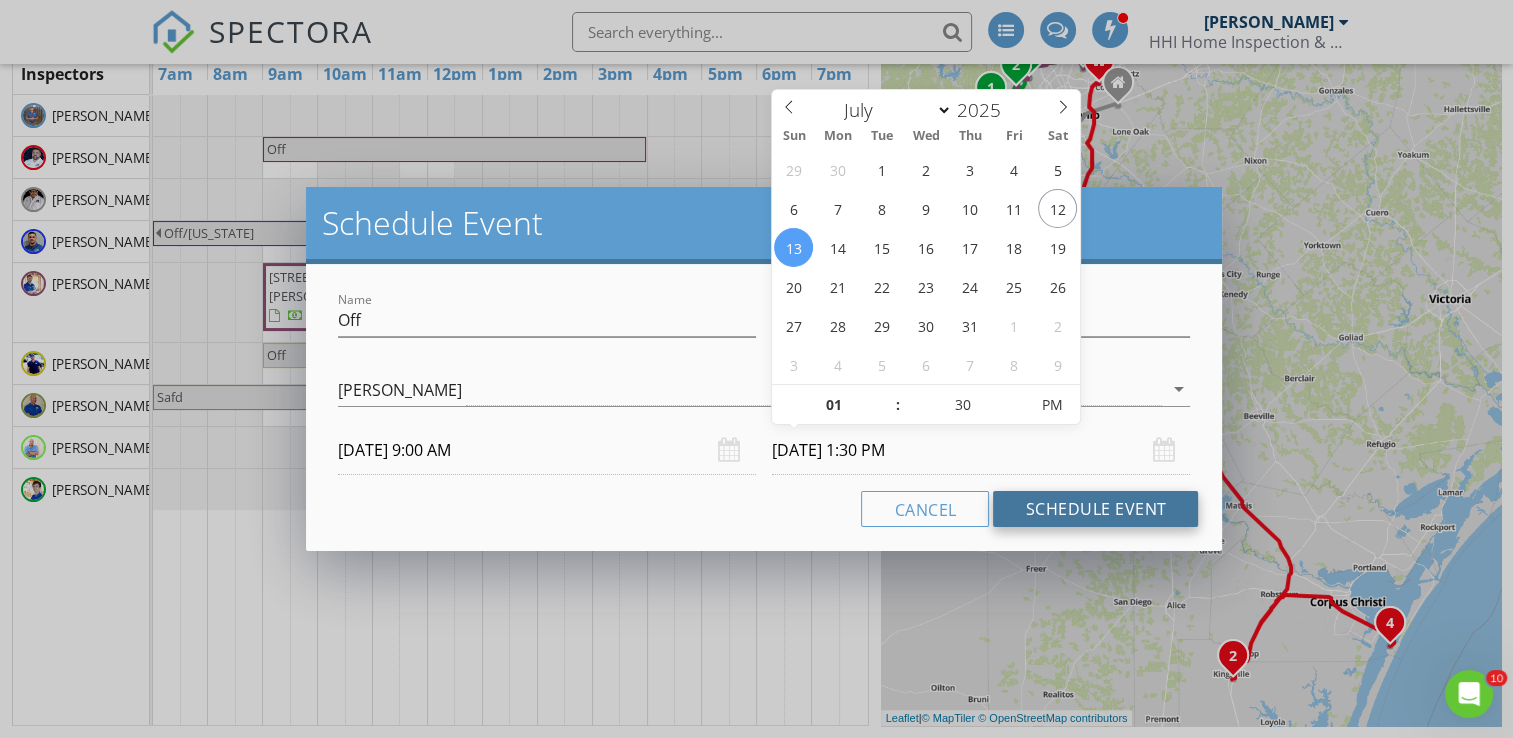 click on "Schedule Event" at bounding box center [1095, 509] 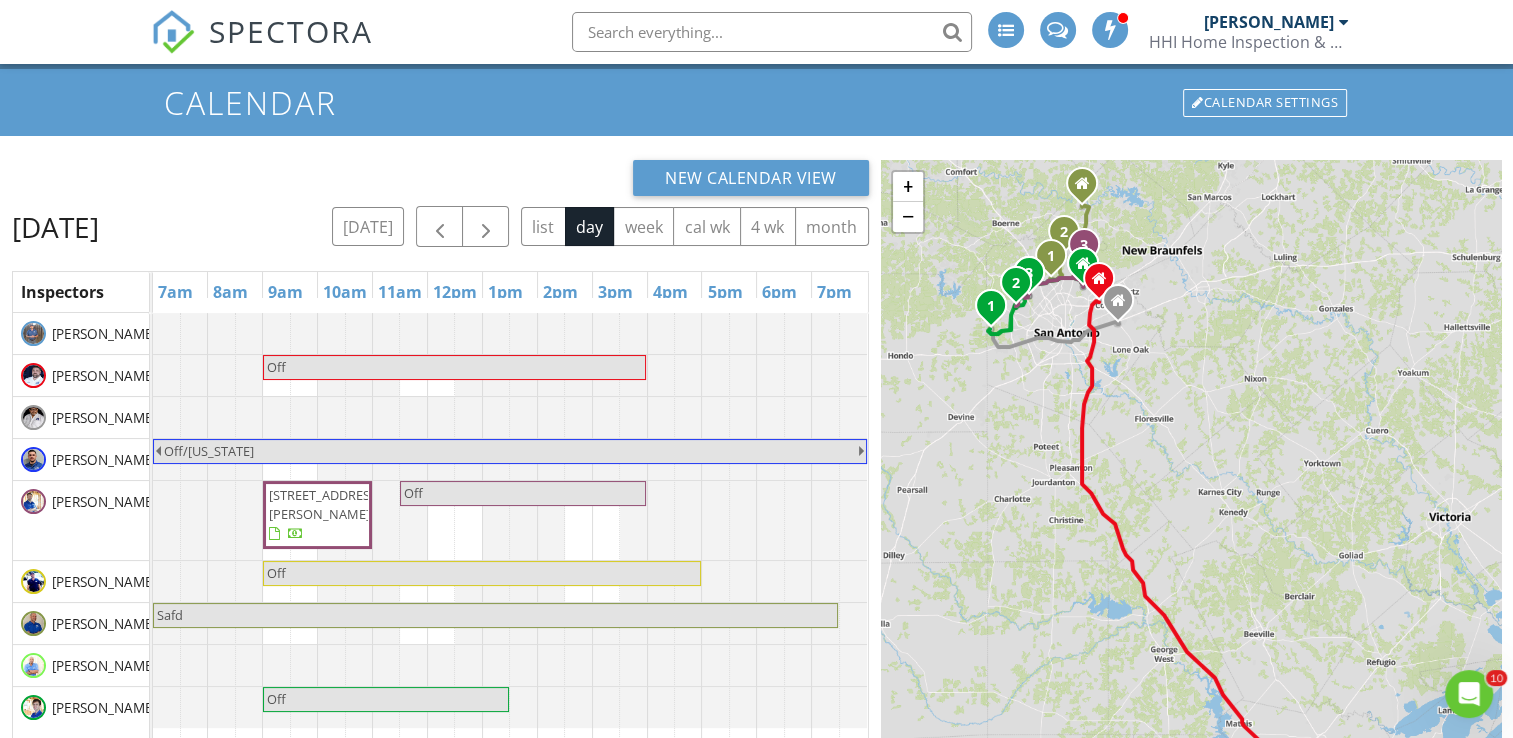 scroll, scrollTop: 0, scrollLeft: 0, axis: both 